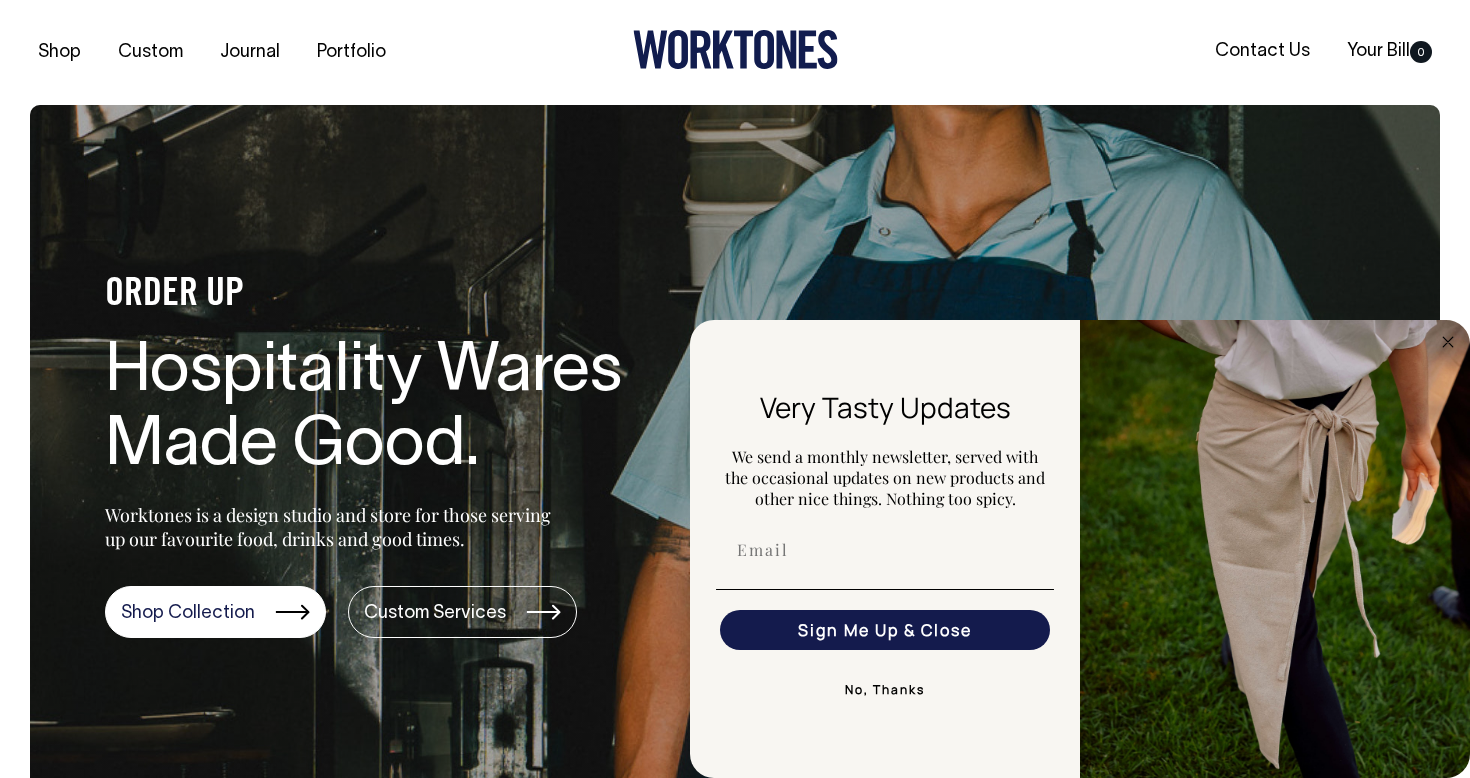 scroll, scrollTop: 0, scrollLeft: 0, axis: both 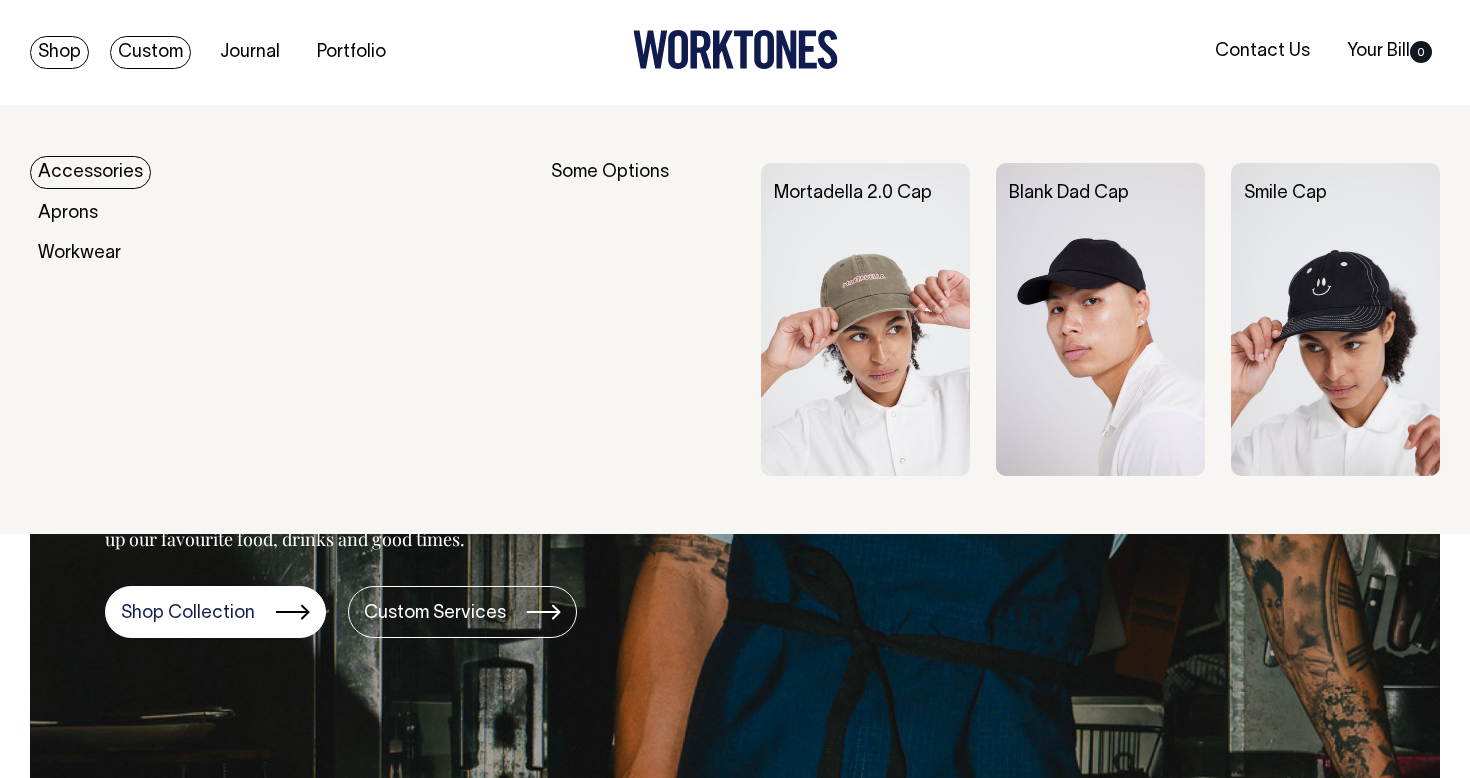 click on "Custom" at bounding box center [150, 52] 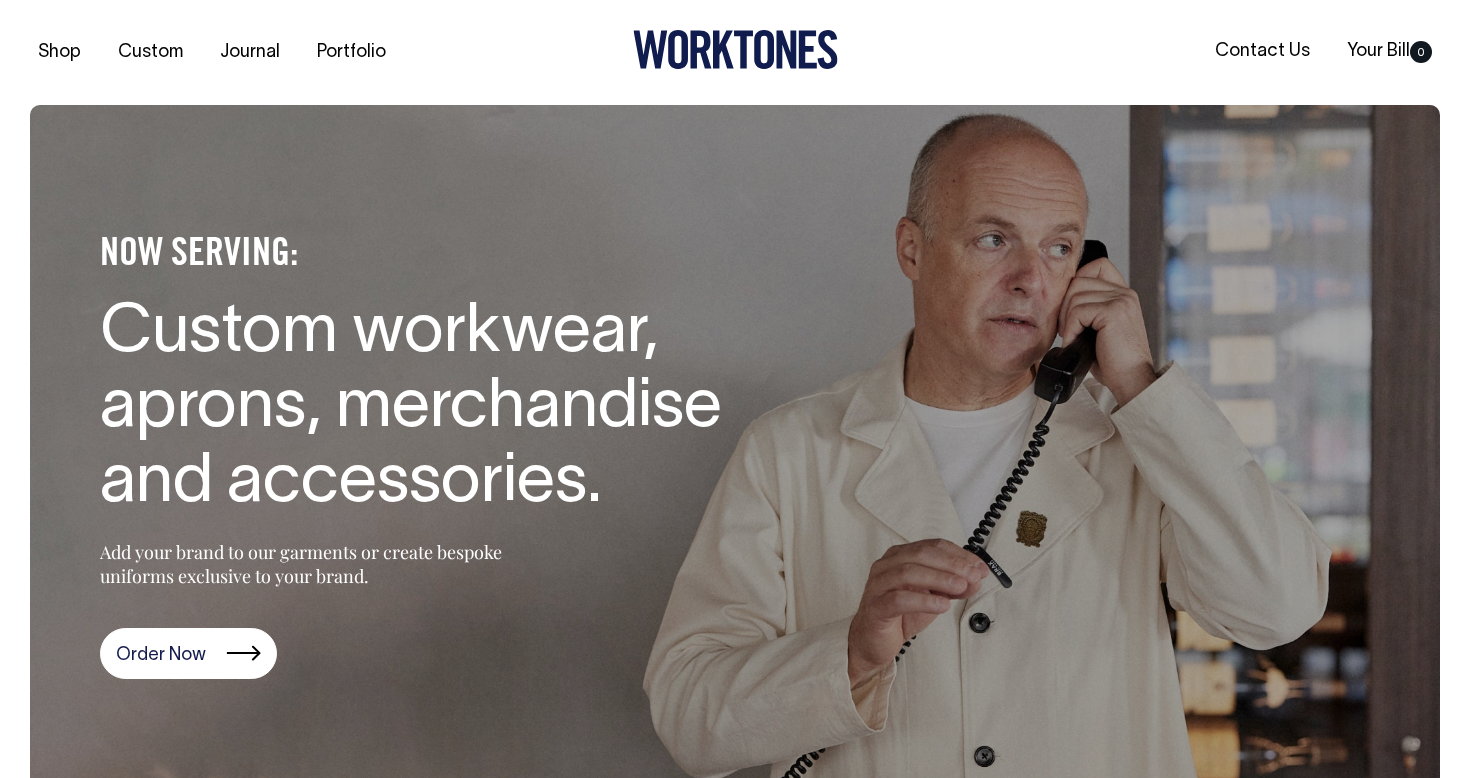 scroll, scrollTop: 0, scrollLeft: 0, axis: both 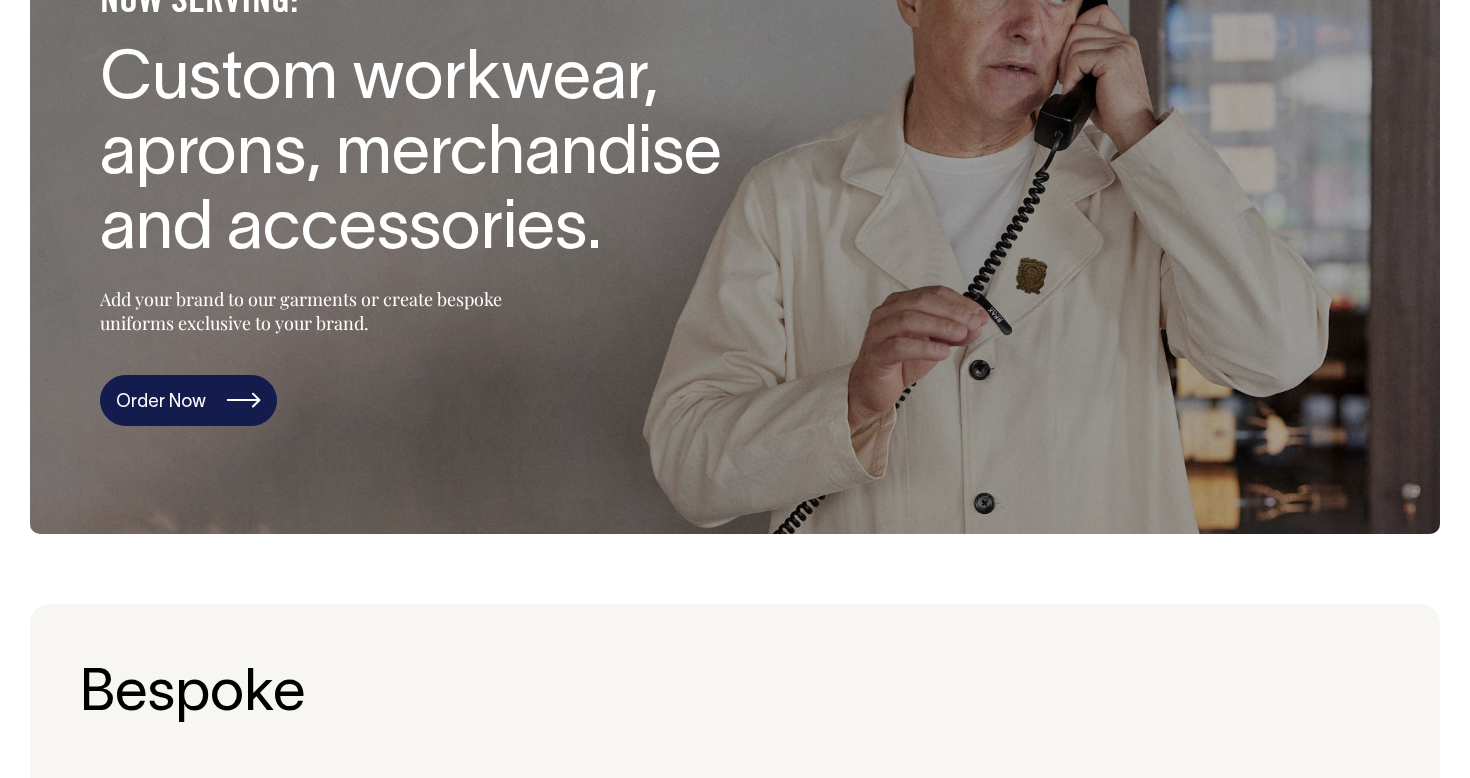 click on "Order Now" at bounding box center [188, 401] 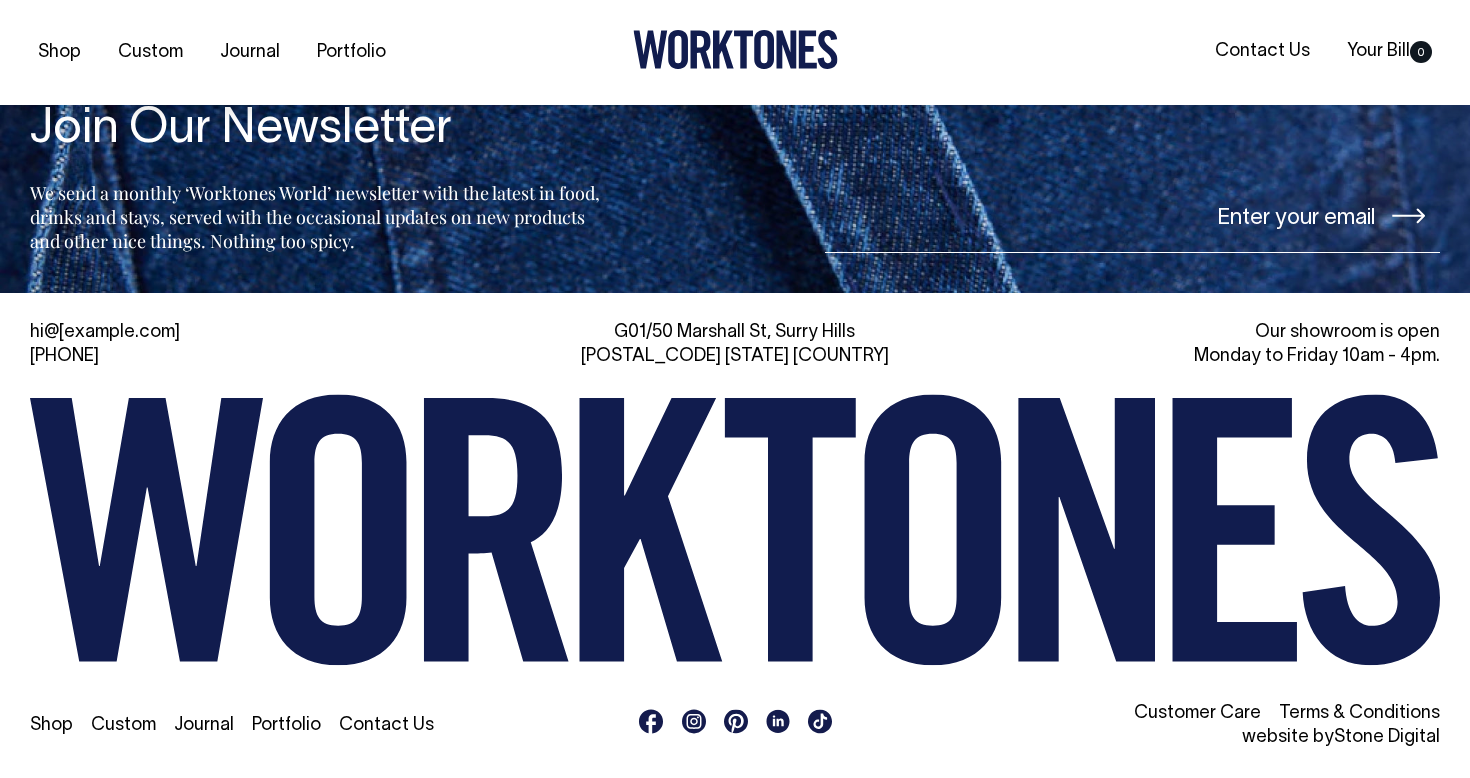 scroll, scrollTop: 8443, scrollLeft: 0, axis: vertical 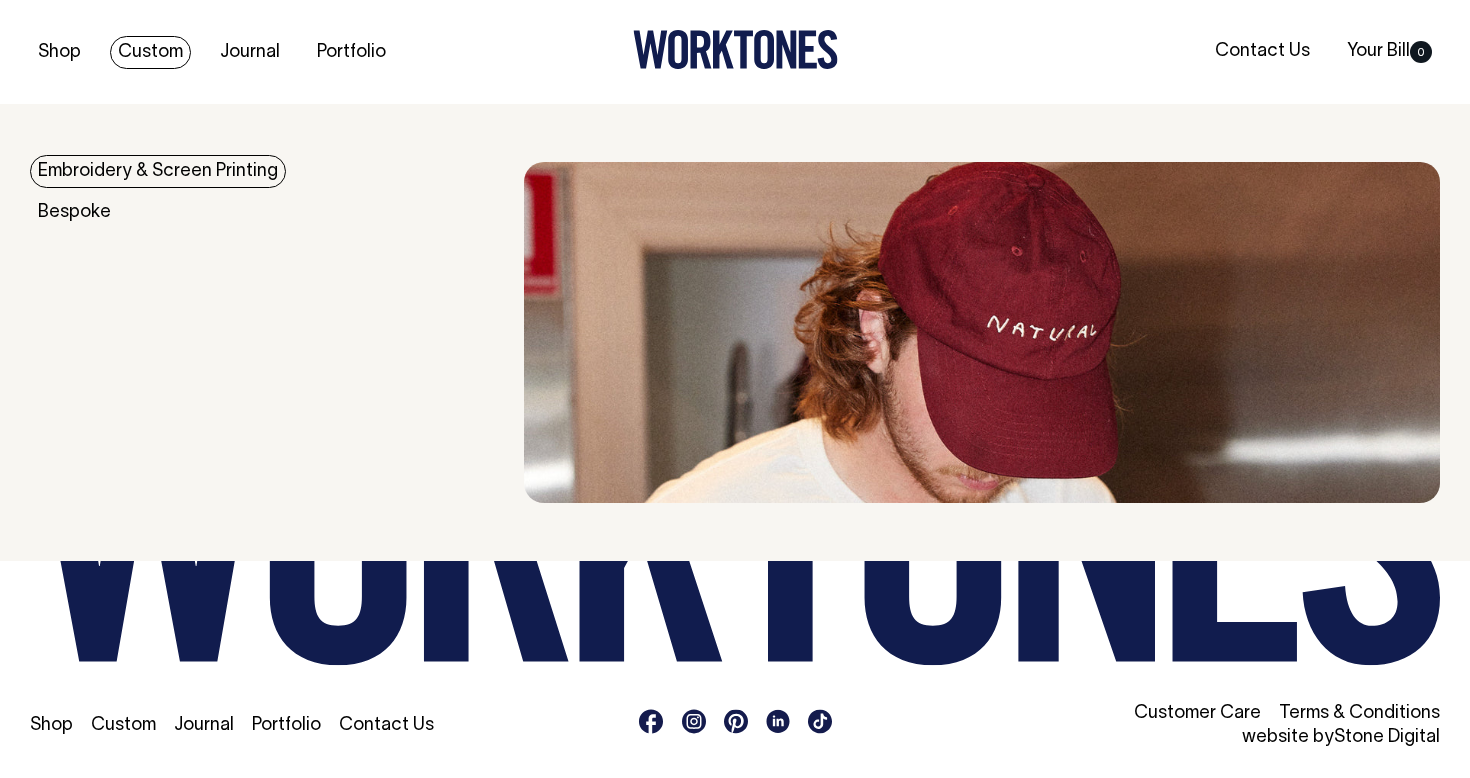 click on "Custom" at bounding box center (150, 52) 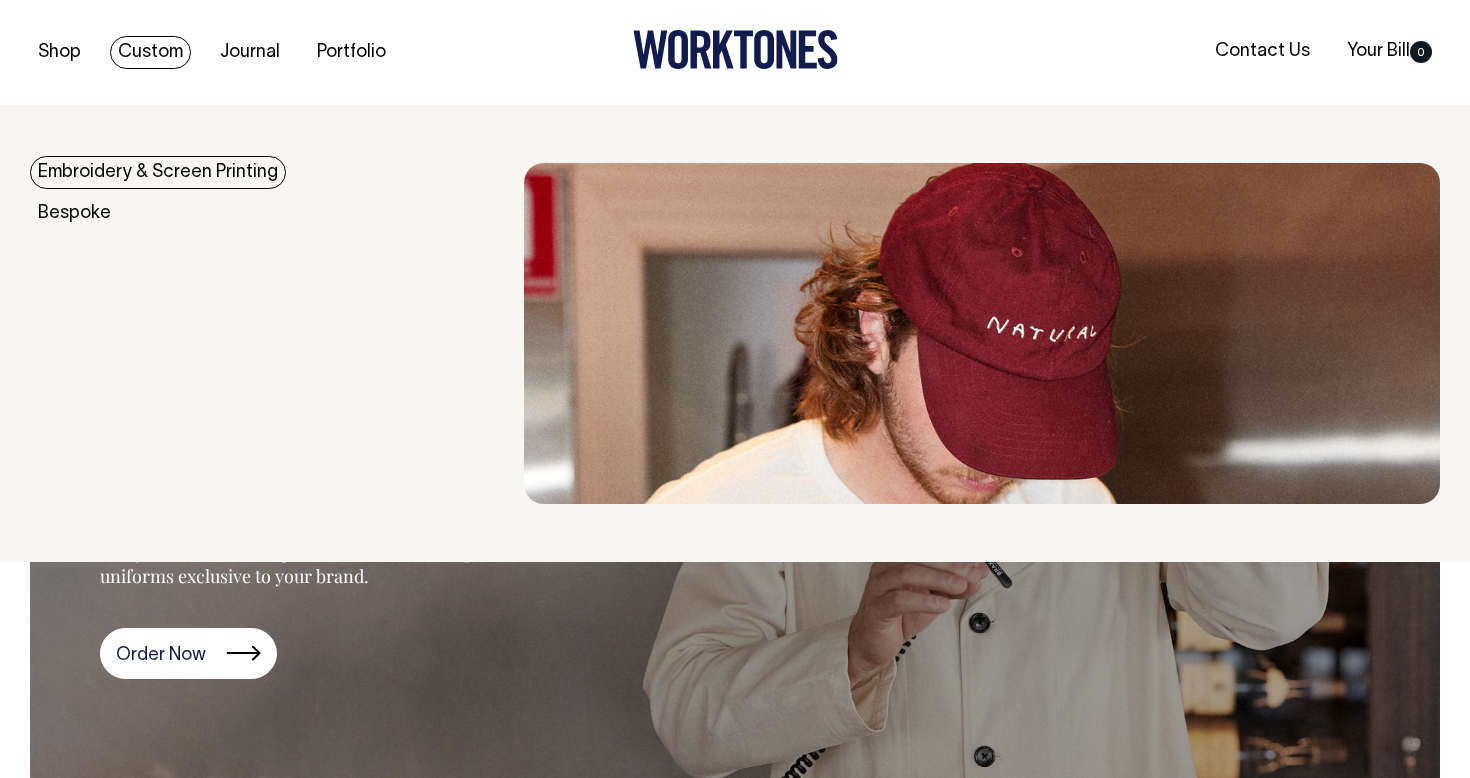 scroll, scrollTop: 0, scrollLeft: 0, axis: both 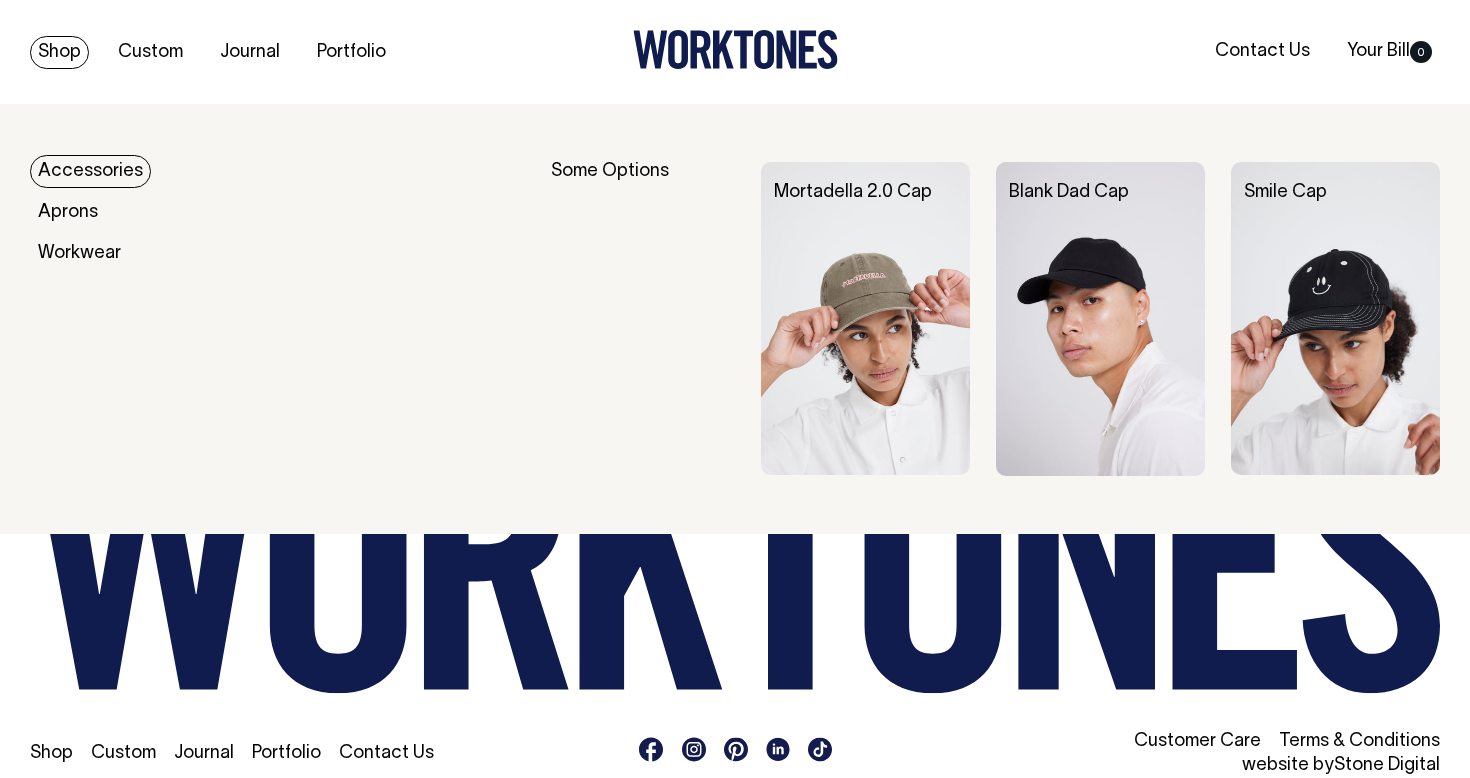 click on "Shop" at bounding box center [59, 52] 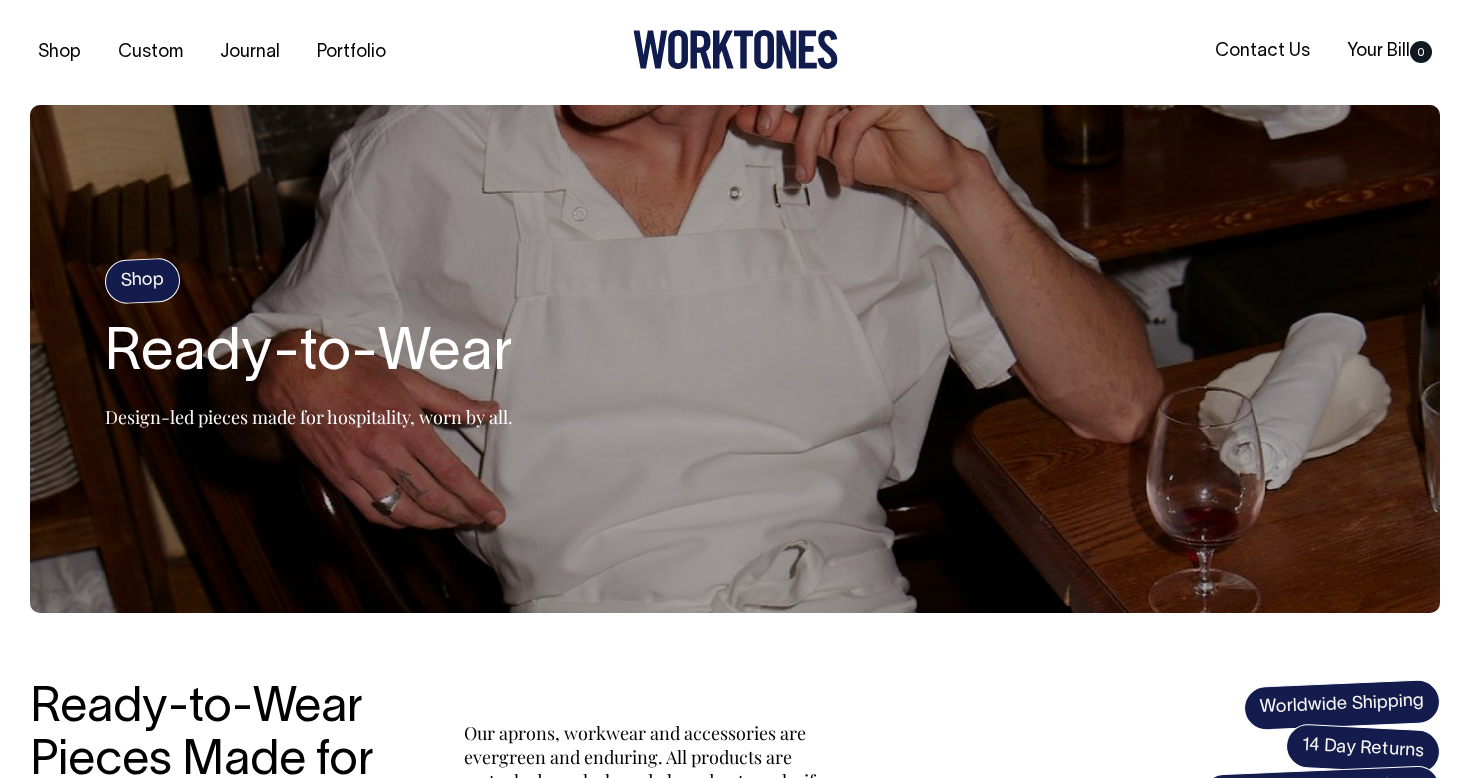 scroll, scrollTop: 0, scrollLeft: 0, axis: both 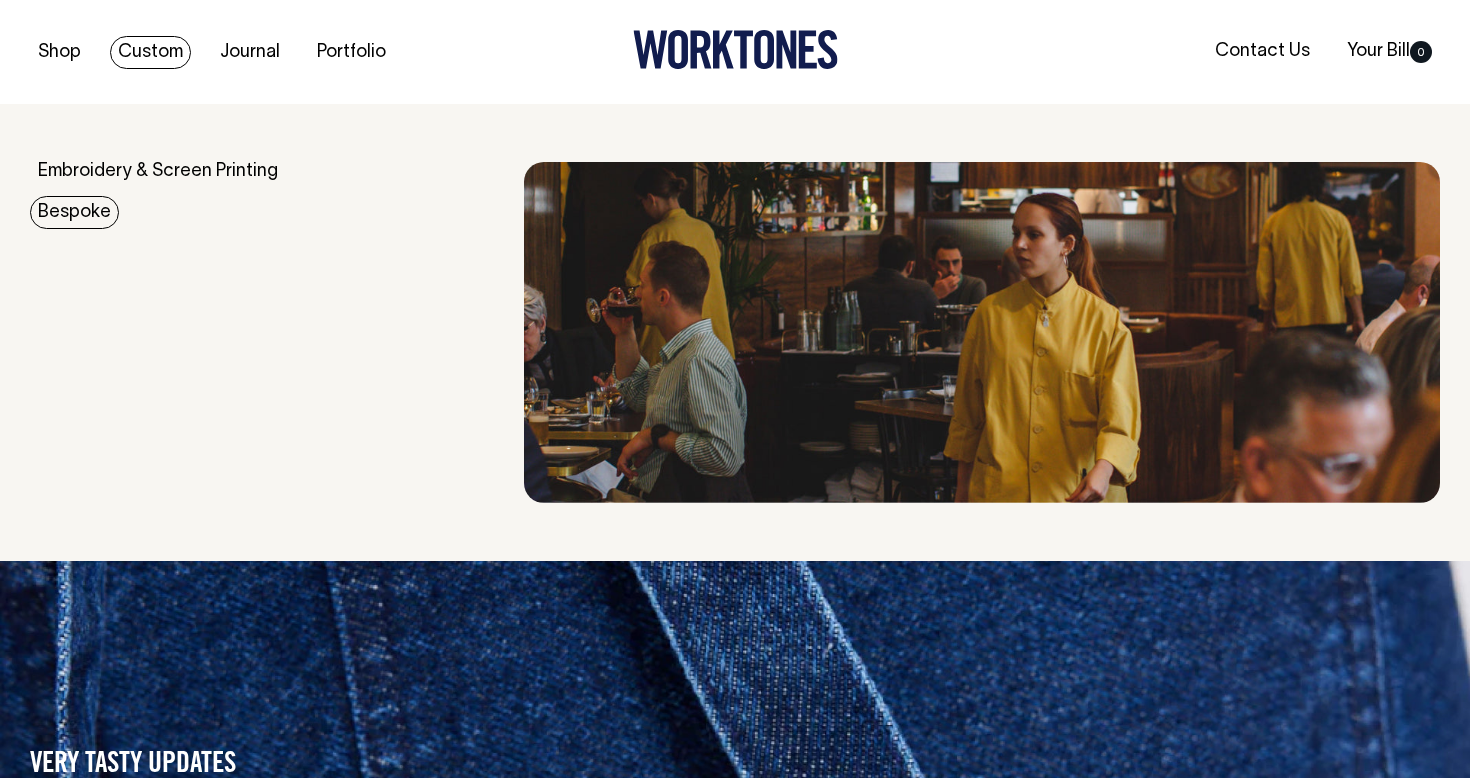 click on "Bespoke" at bounding box center [74, 212] 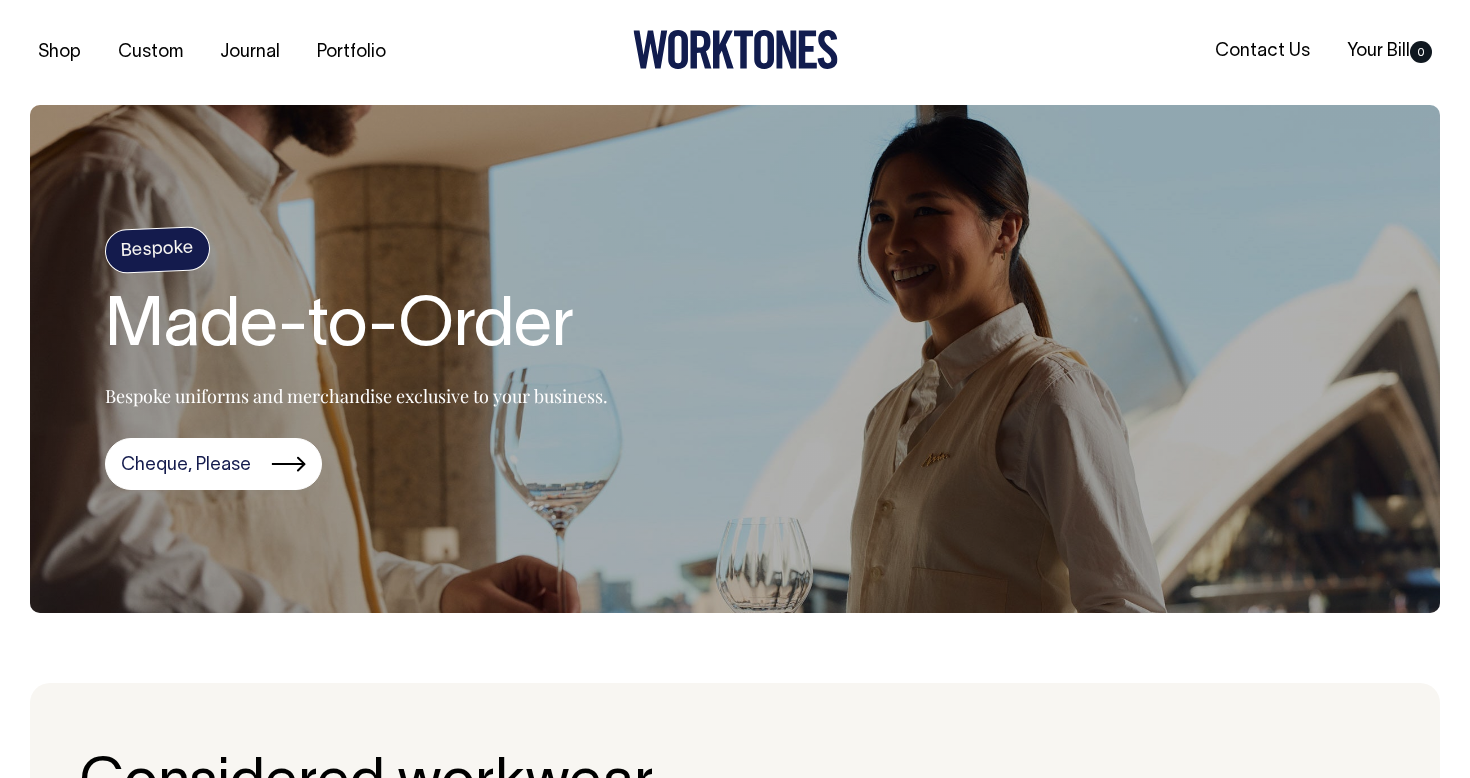 scroll, scrollTop: 0, scrollLeft: 0, axis: both 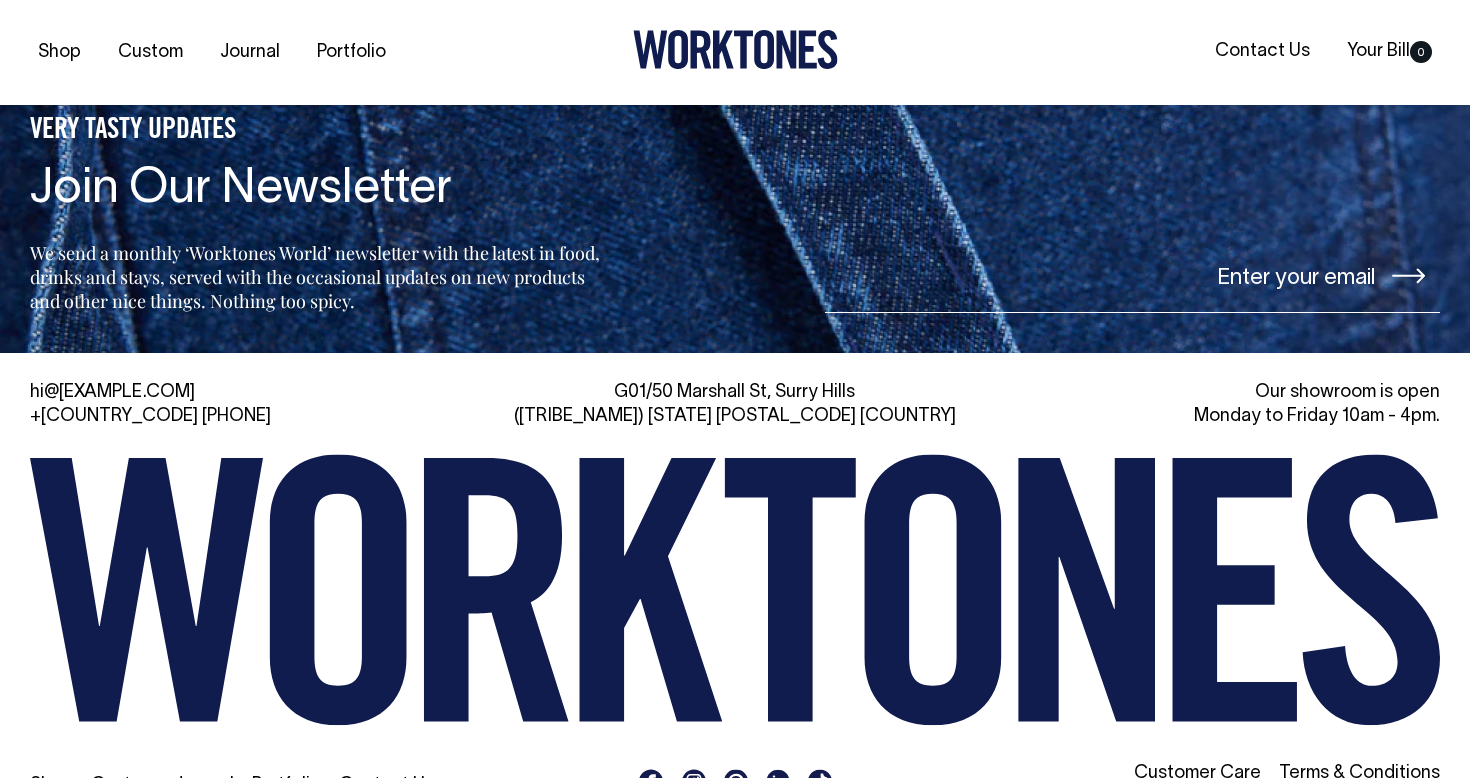 click on "Shop" at bounding box center [51, 785] 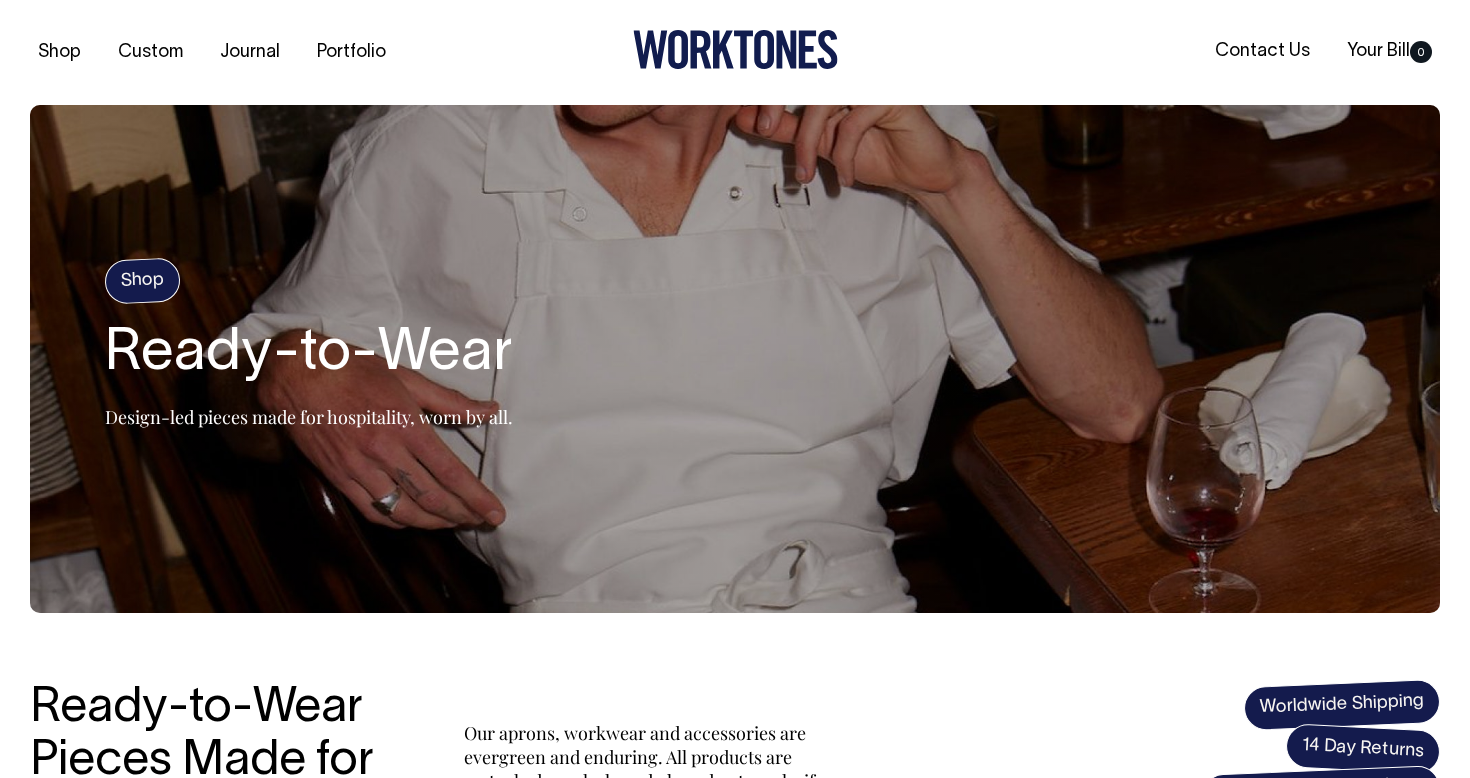 scroll, scrollTop: 0, scrollLeft: 0, axis: both 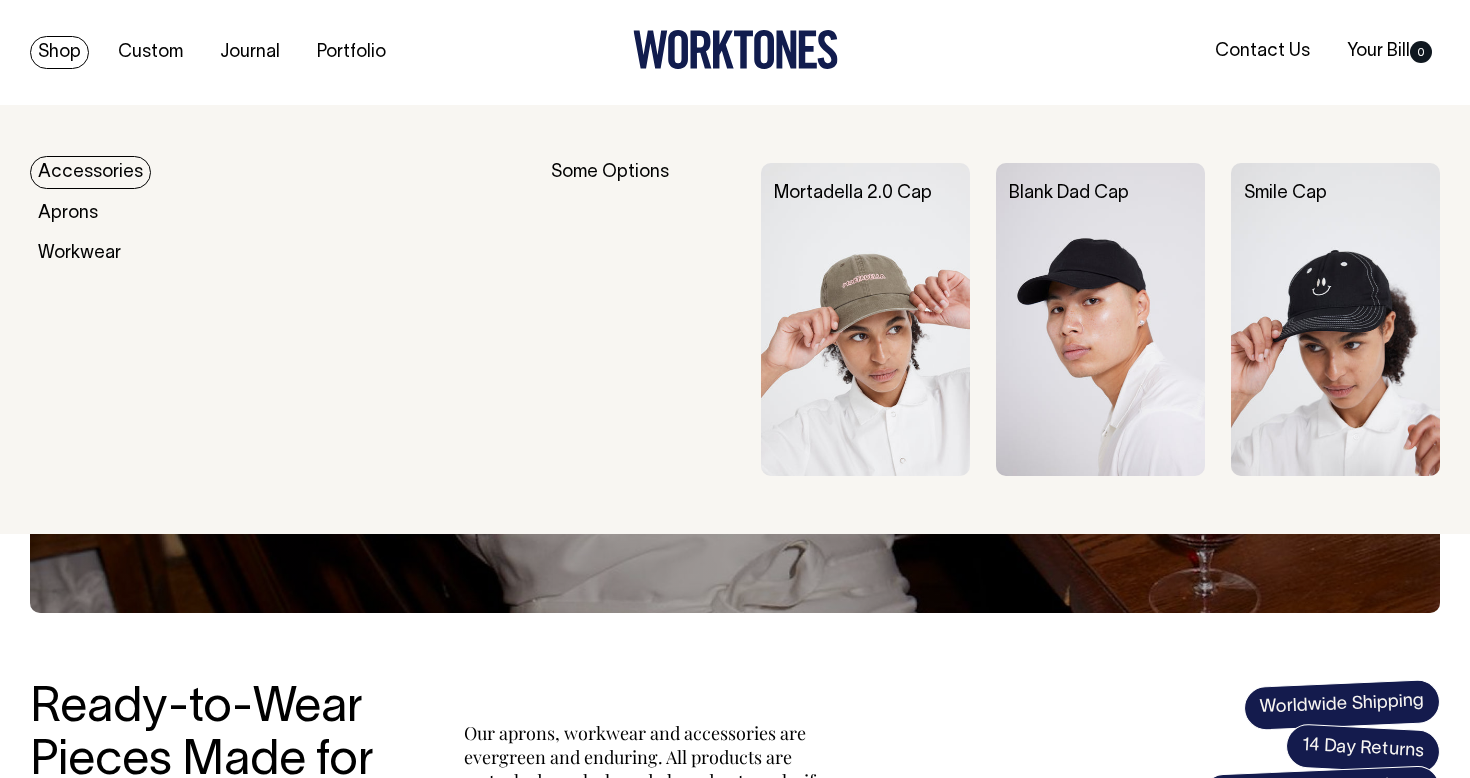 click on "Accessories" at bounding box center (90, 172) 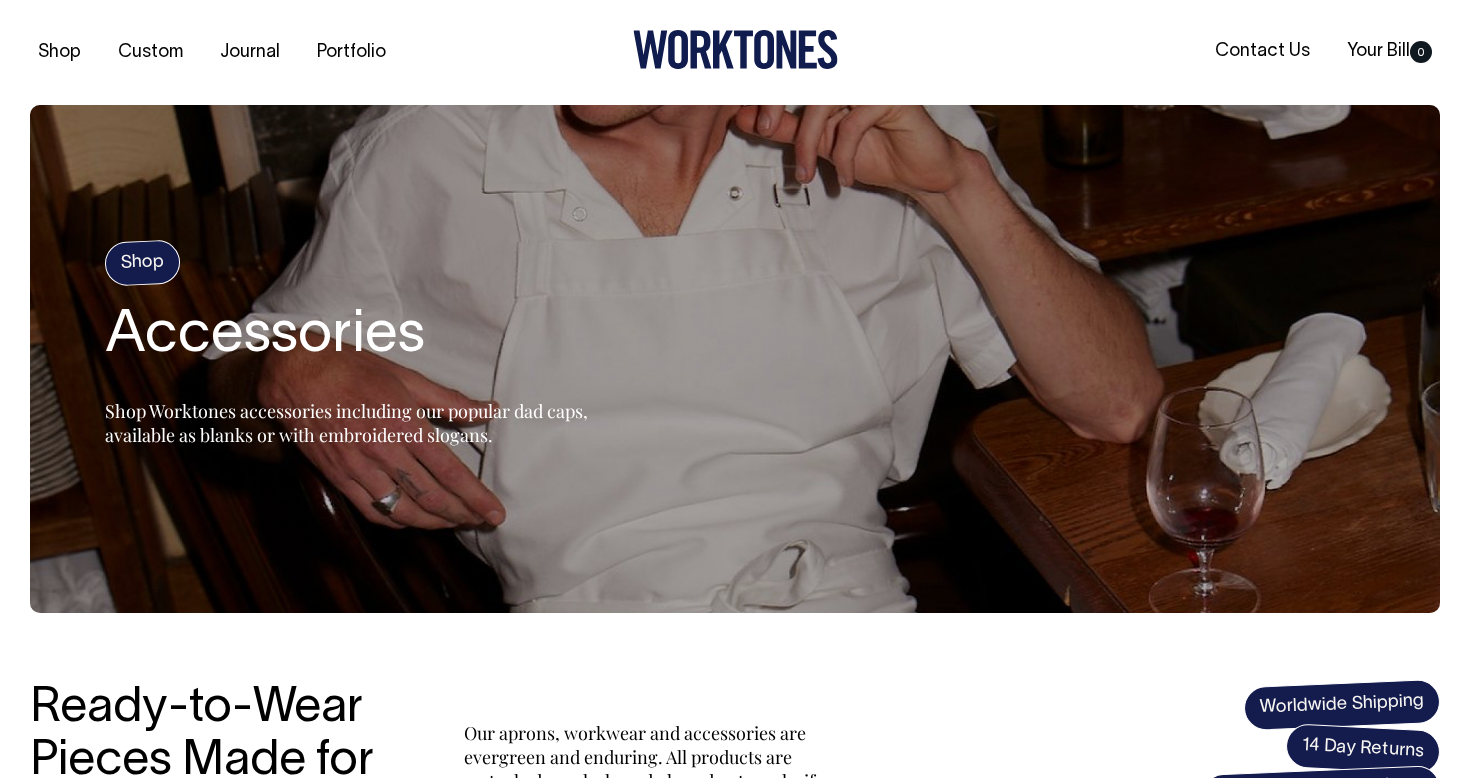 scroll, scrollTop: 0, scrollLeft: 0, axis: both 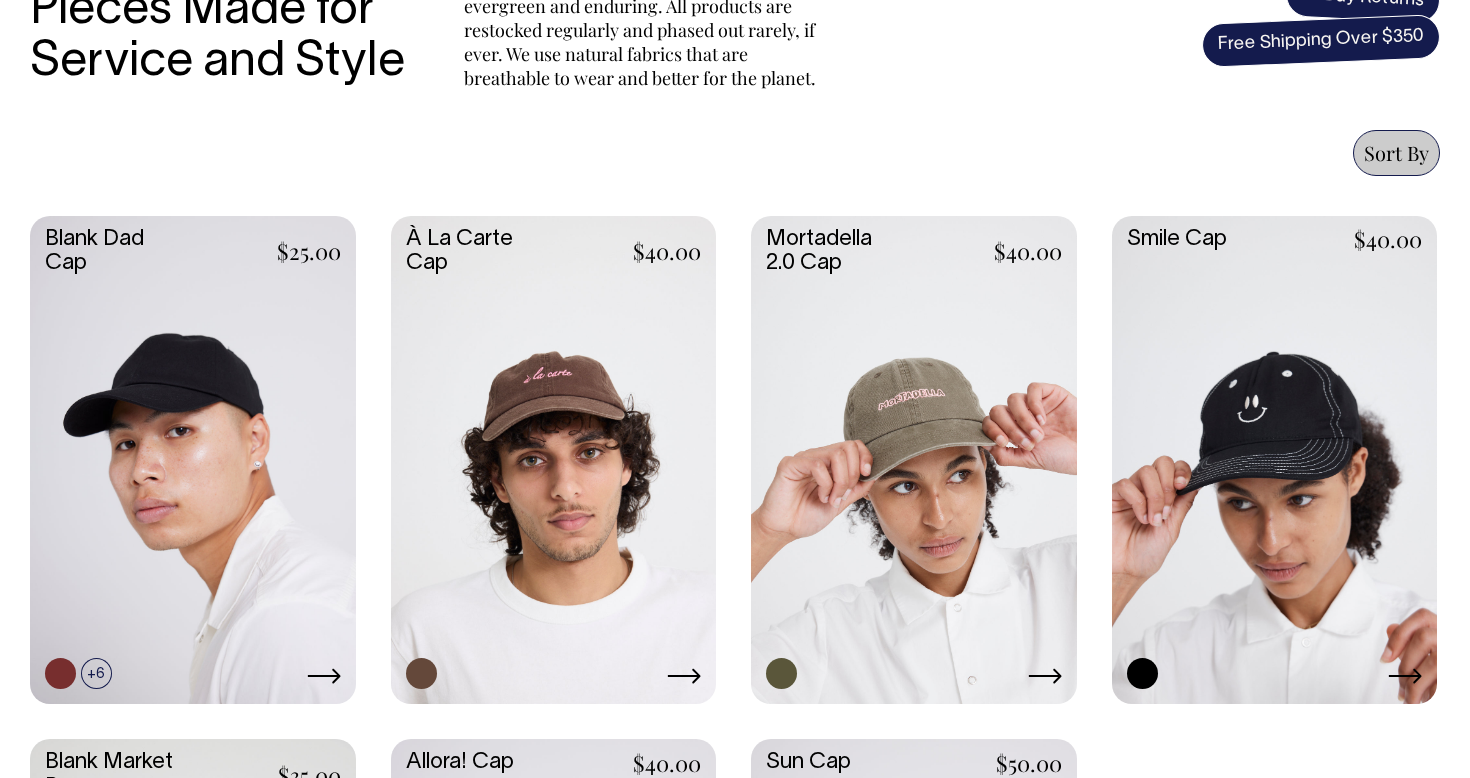 click at bounding box center [193, 458] 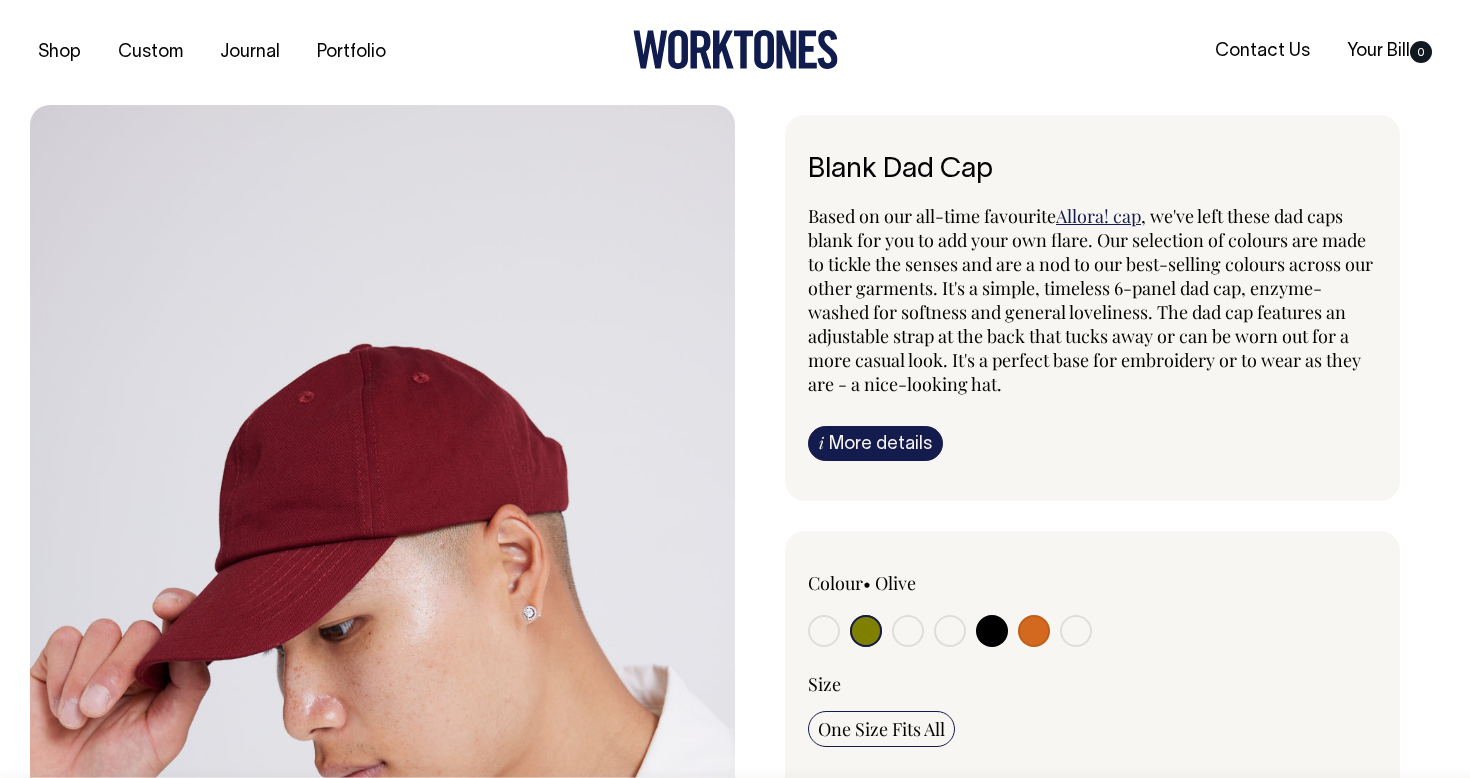 scroll, scrollTop: 0, scrollLeft: 0, axis: both 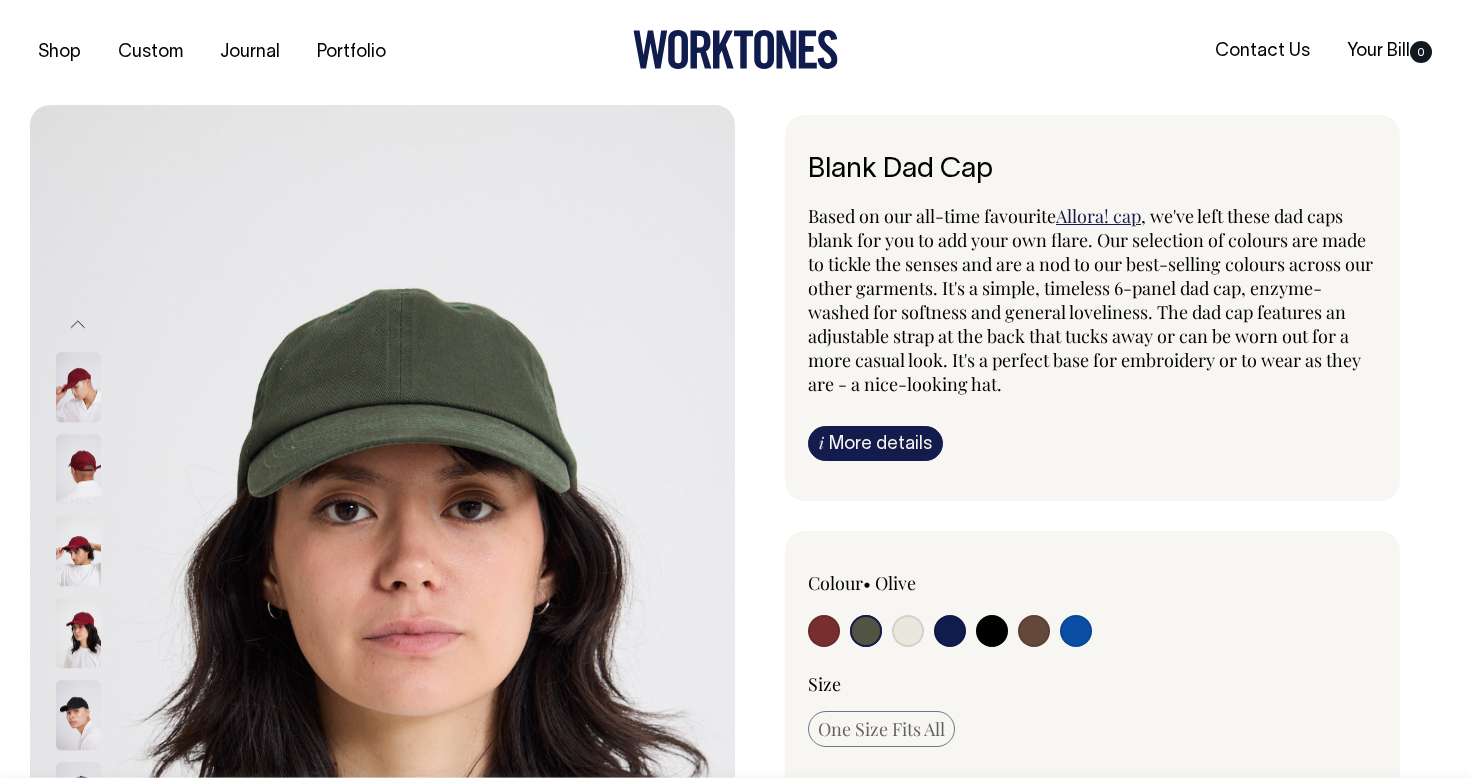click at bounding box center (824, 631) 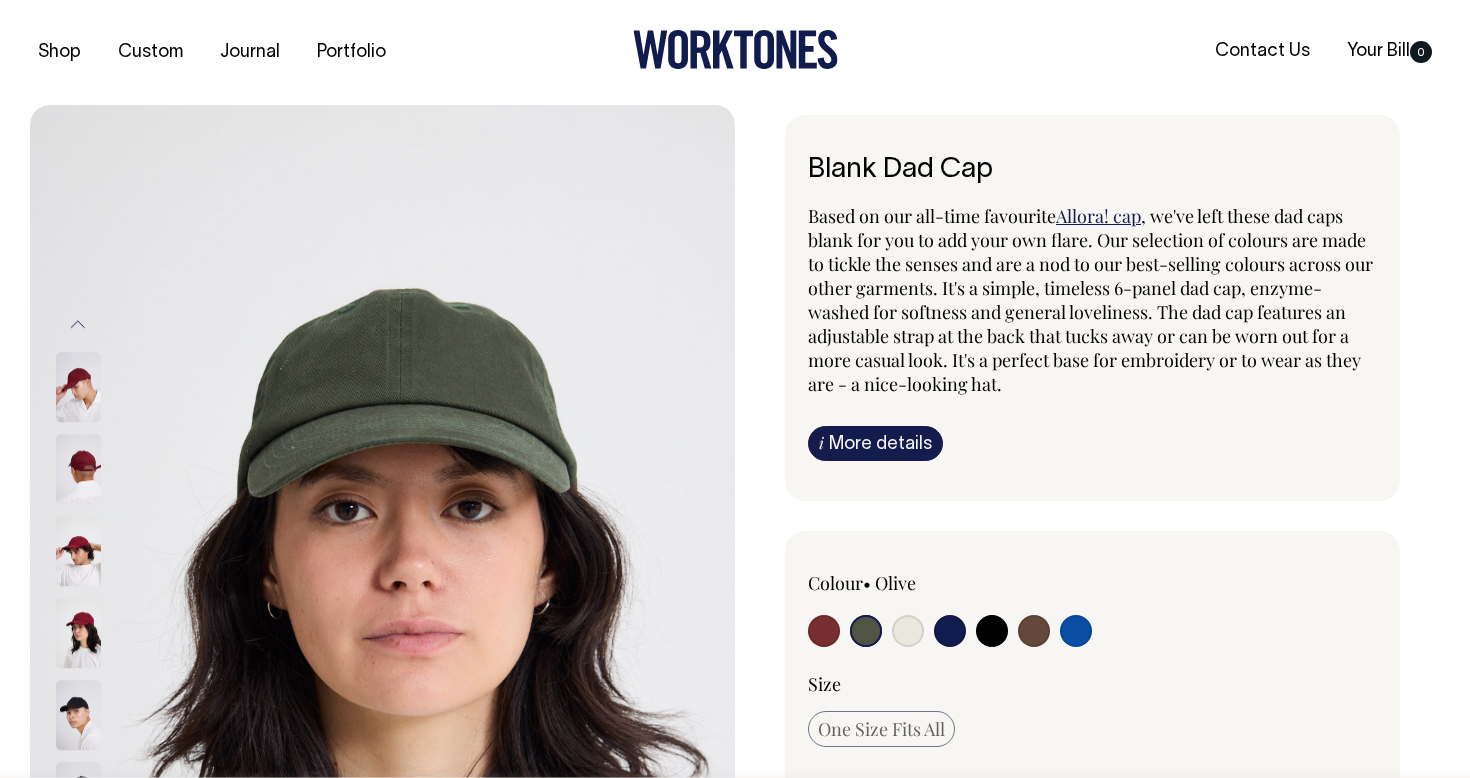 click at bounding box center (78, 470) 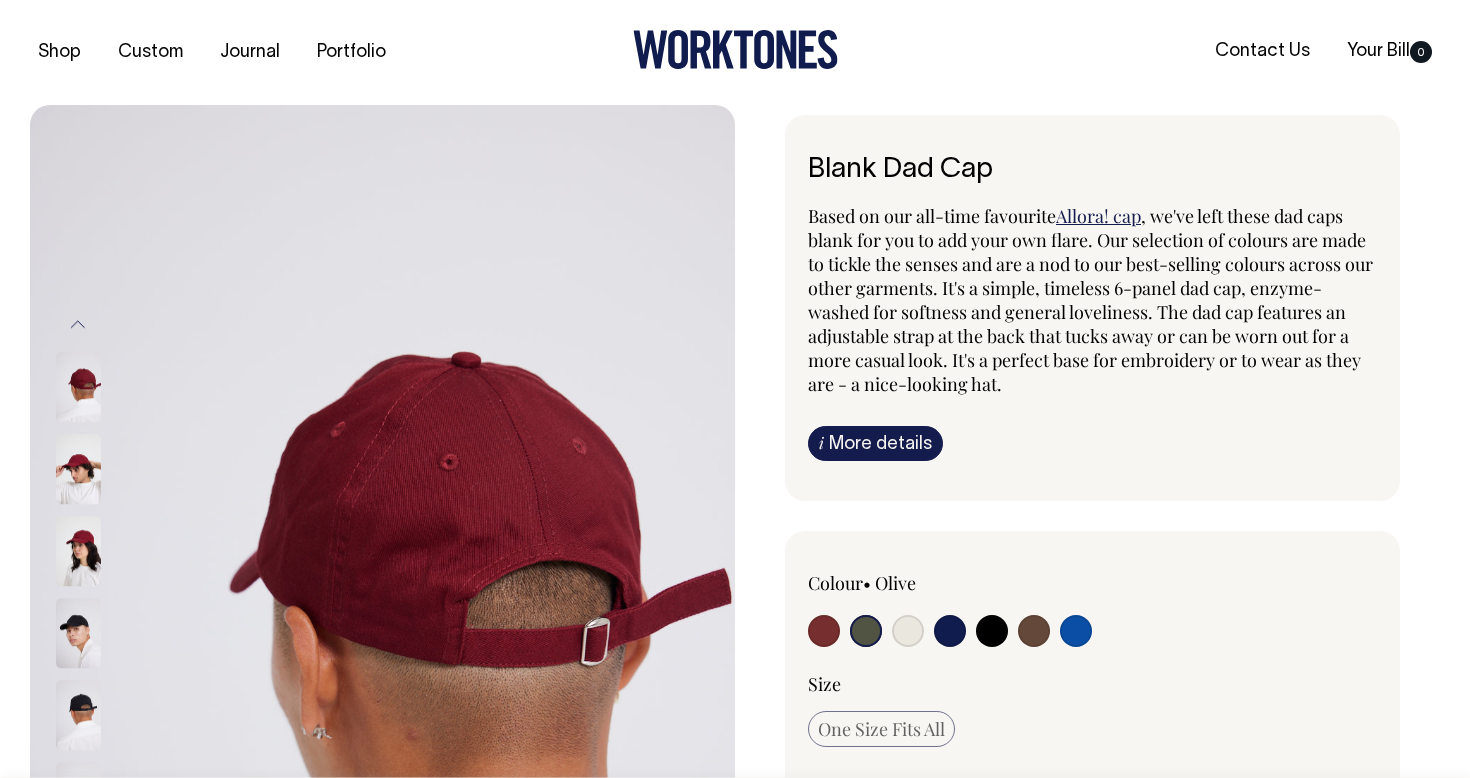 click at bounding box center [78, 552] 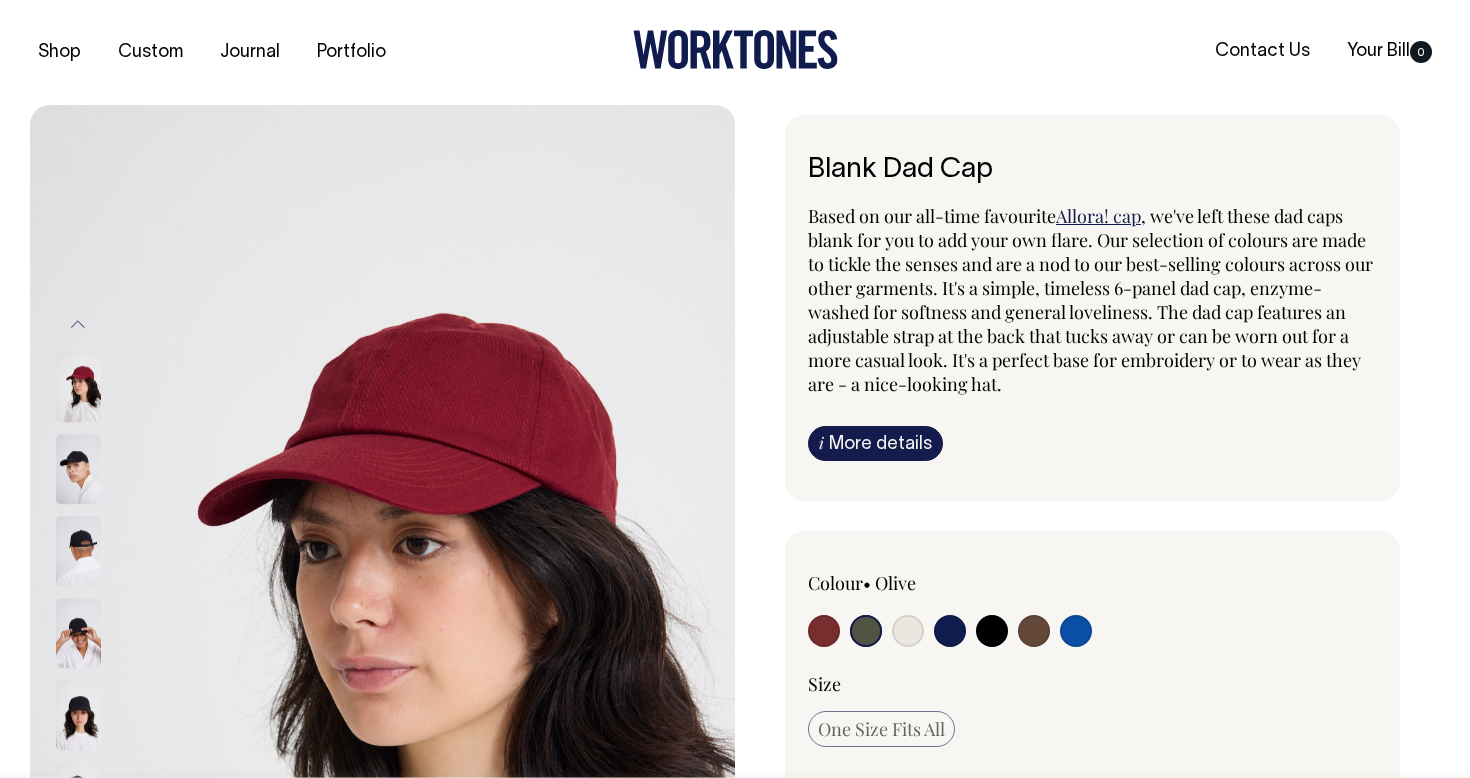click at bounding box center [824, 631] 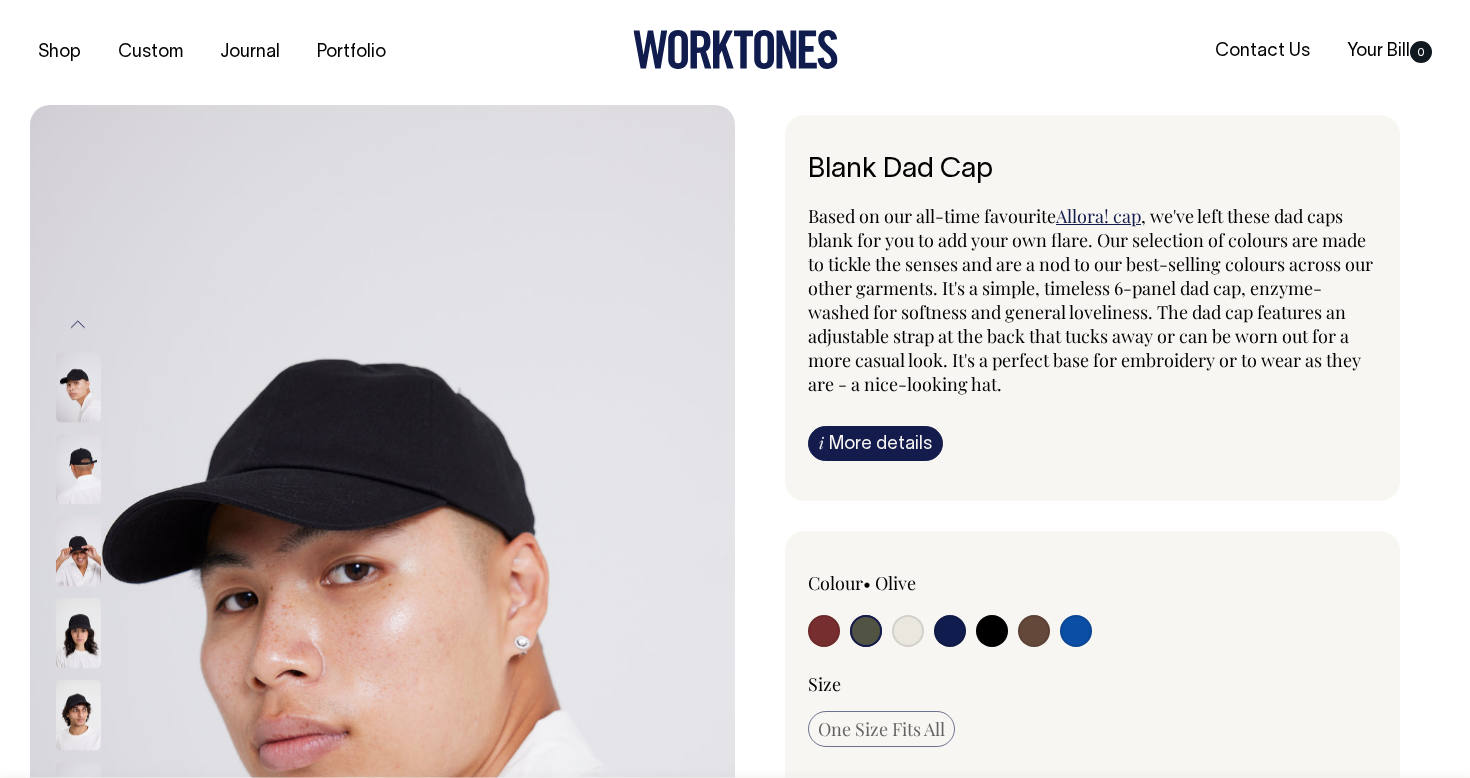 click on "Previous" at bounding box center (78, 324) 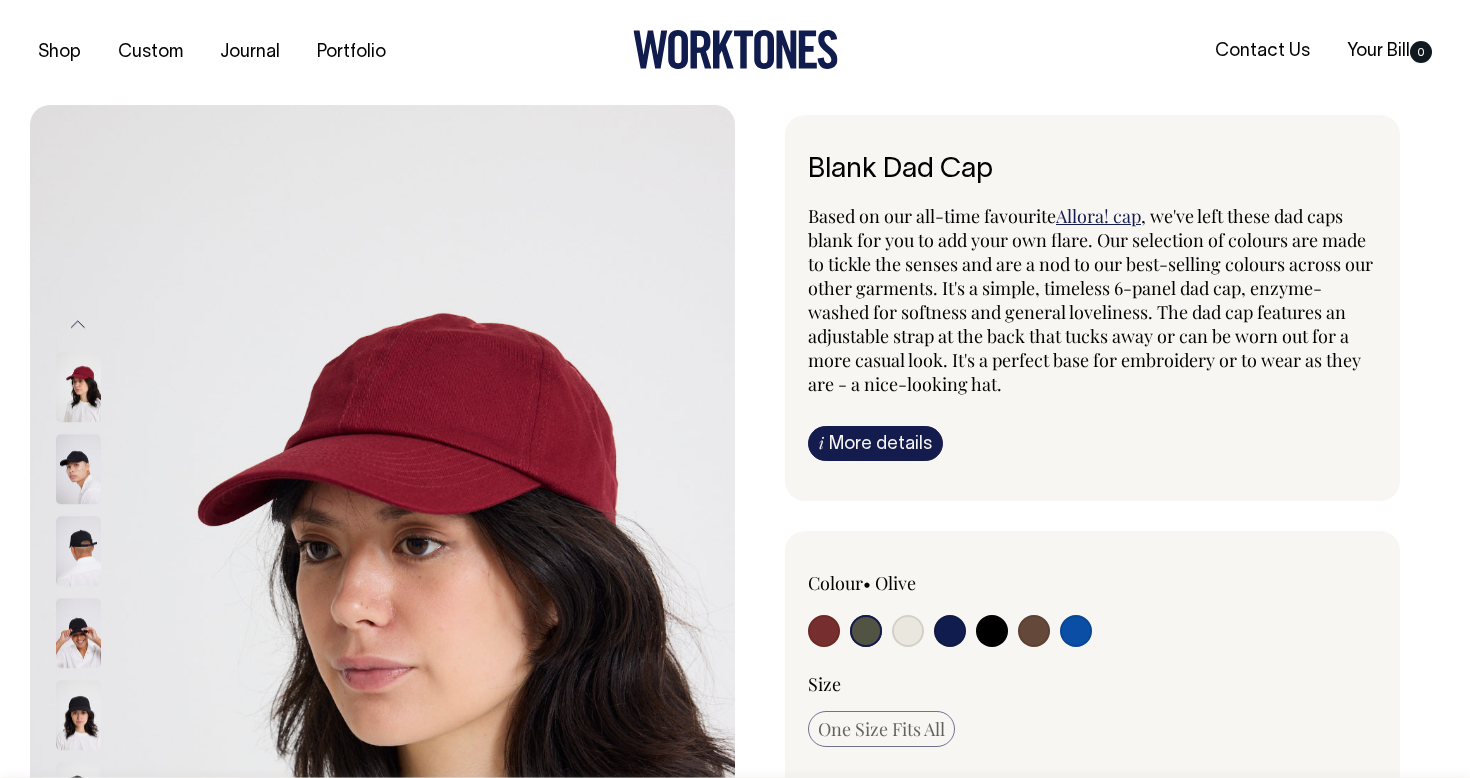 click on "Previous" at bounding box center [78, 324] 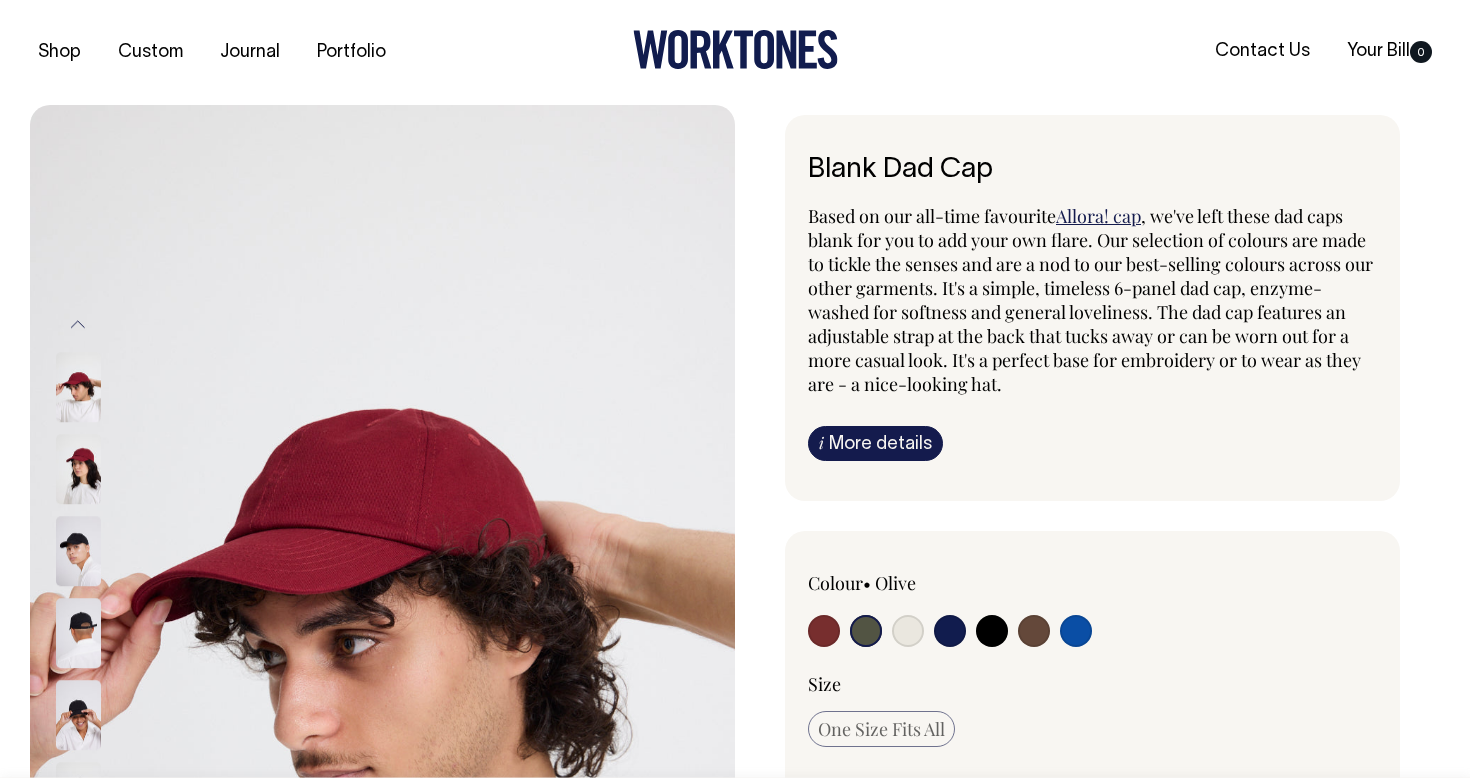 click on "Previous" at bounding box center [78, 324] 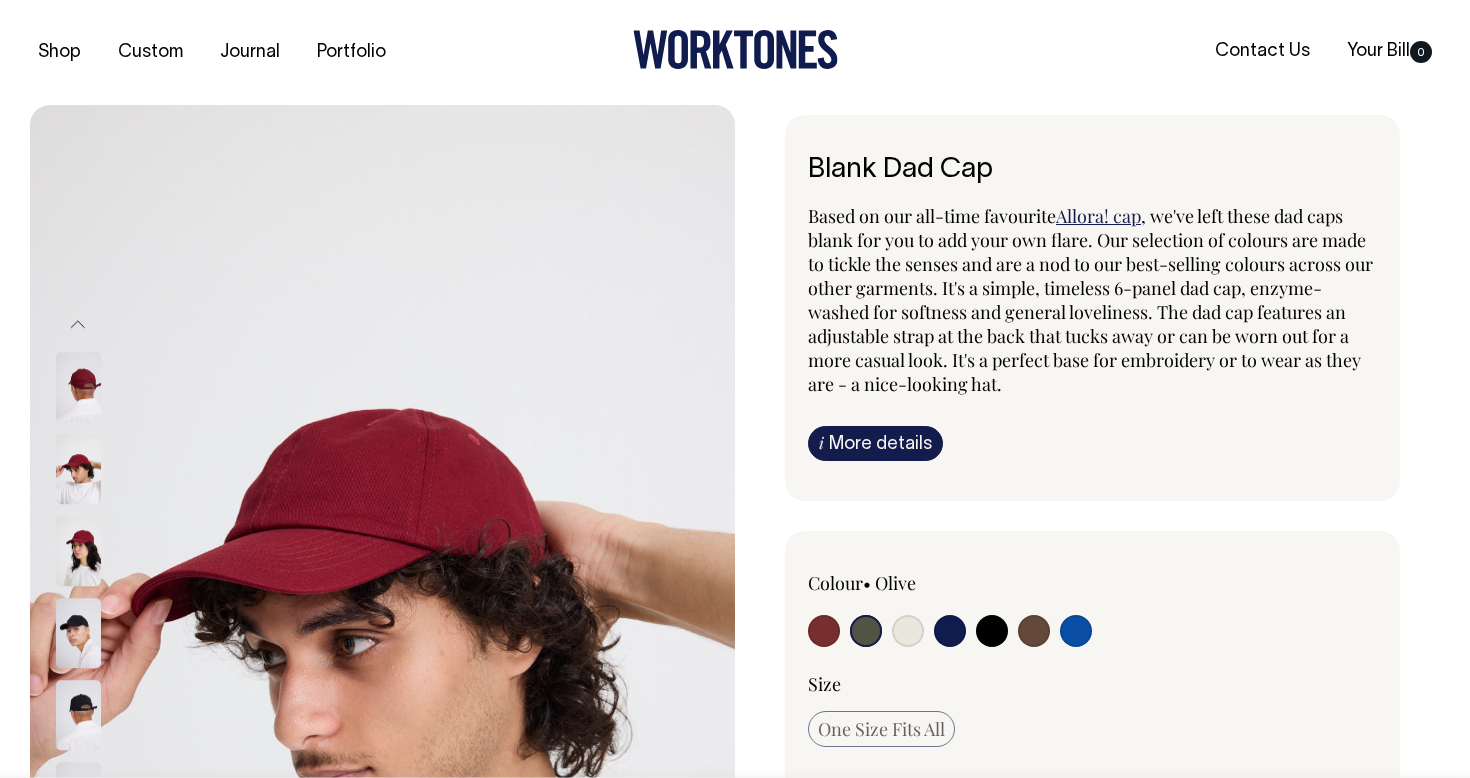 click on "Previous" at bounding box center (78, 324) 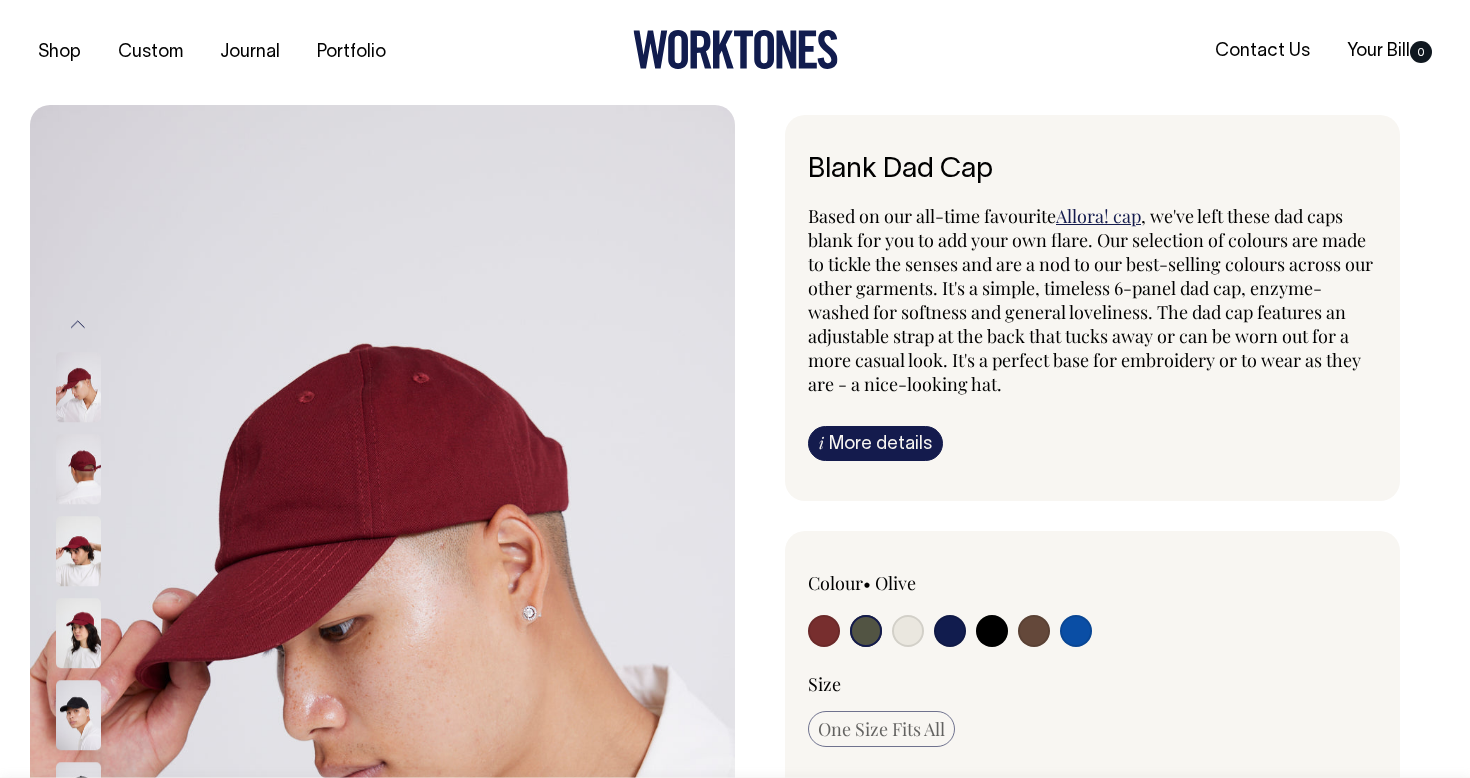 click on "Previous" at bounding box center [78, 324] 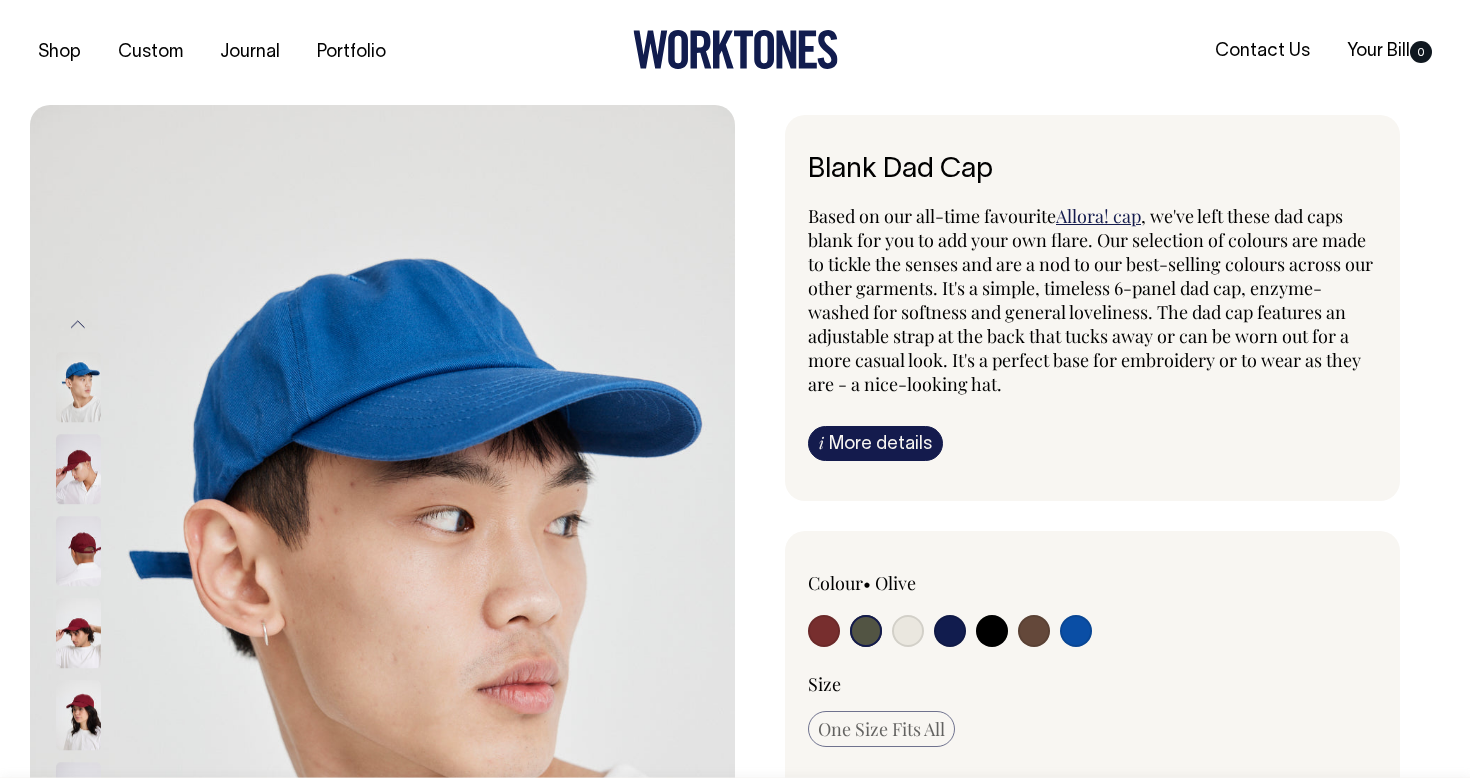 click on "Previous" at bounding box center [78, 324] 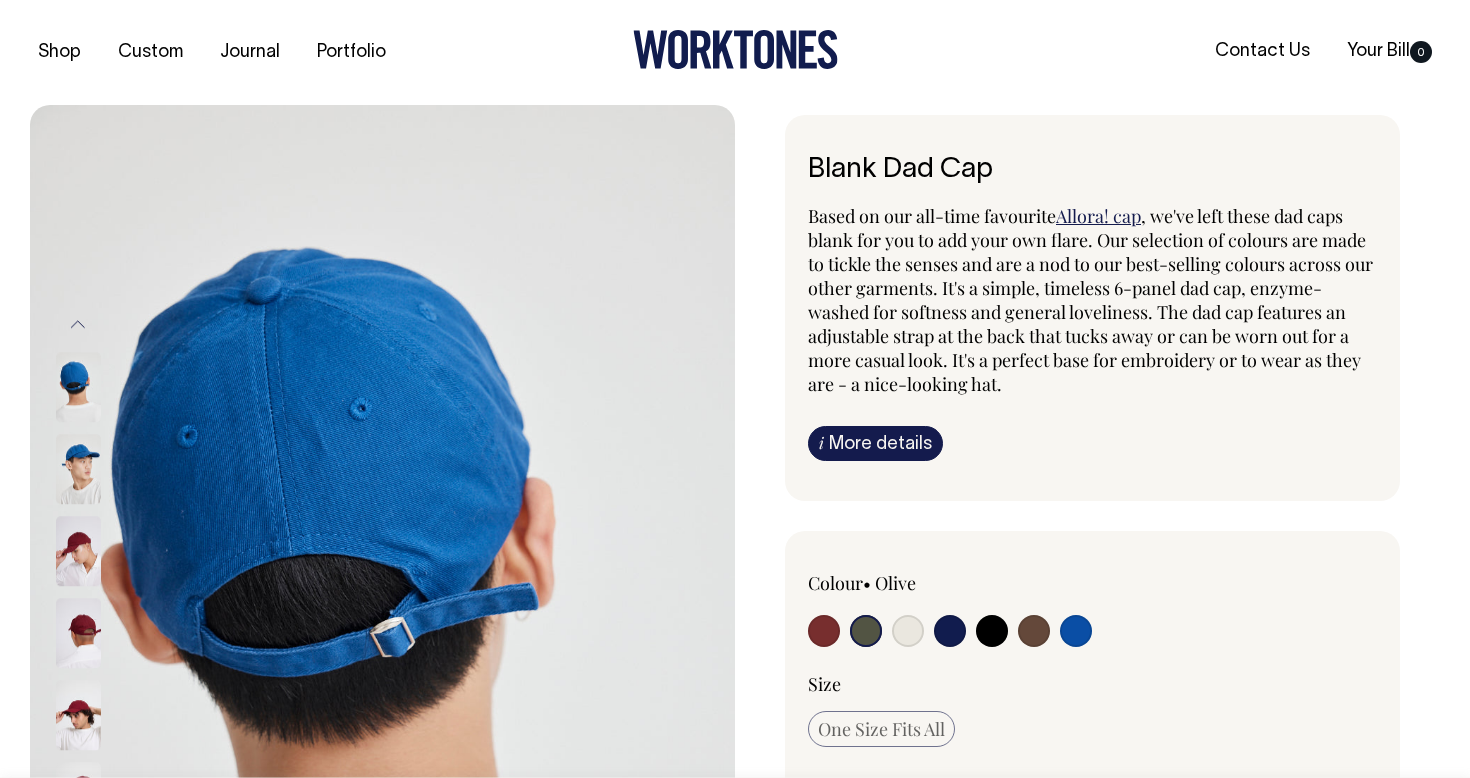 click on "Previous" at bounding box center (78, 324) 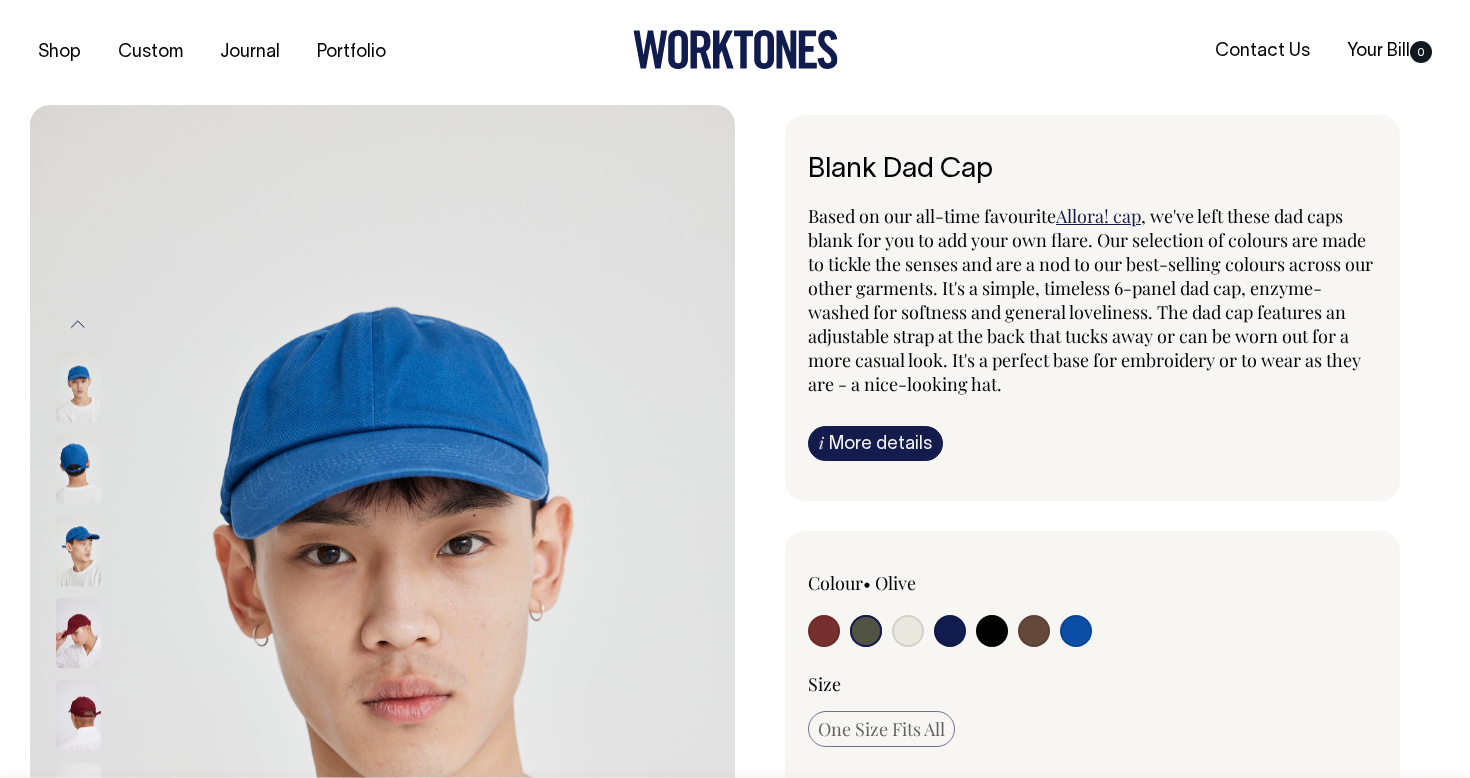 click on "Previous" at bounding box center [78, 324] 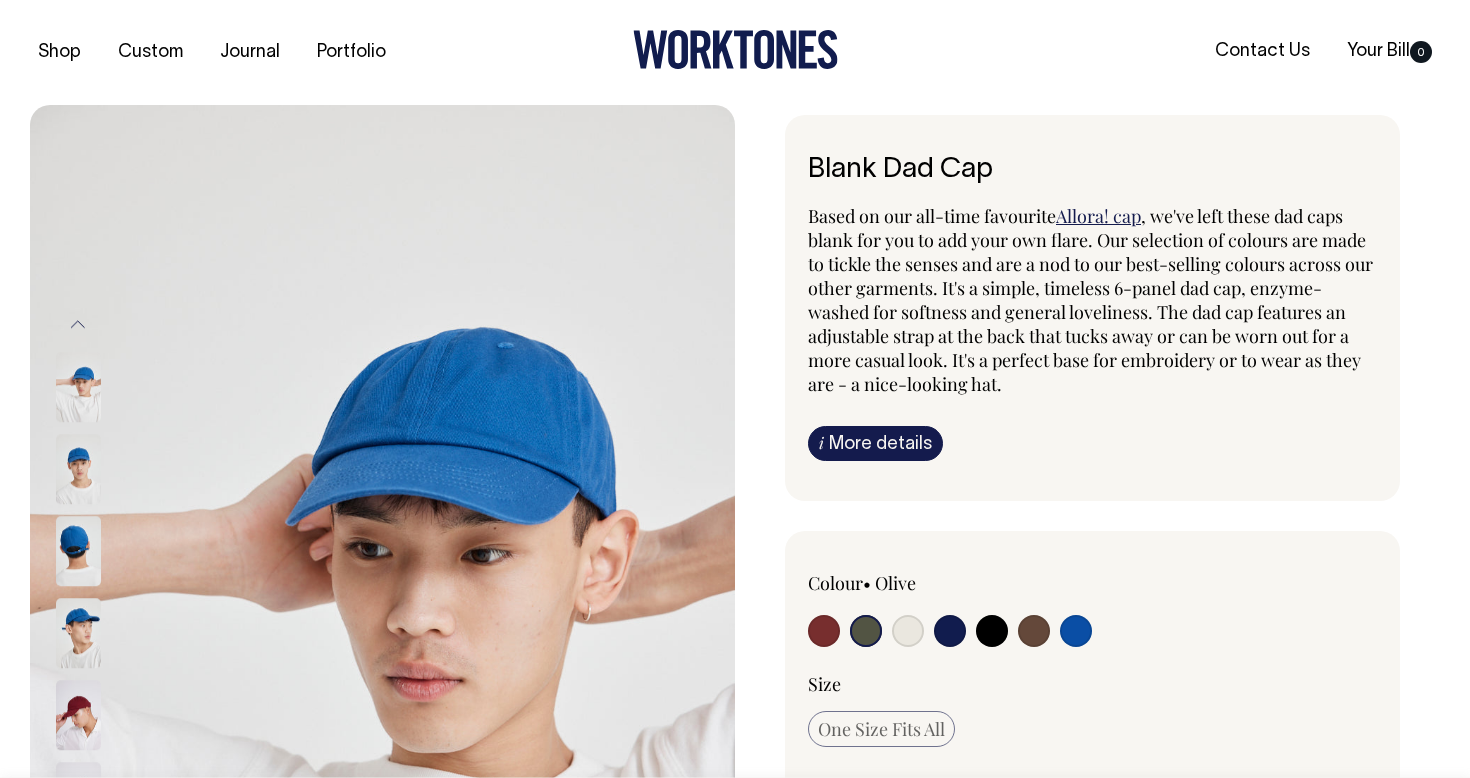 click on "Previous" at bounding box center [78, 324] 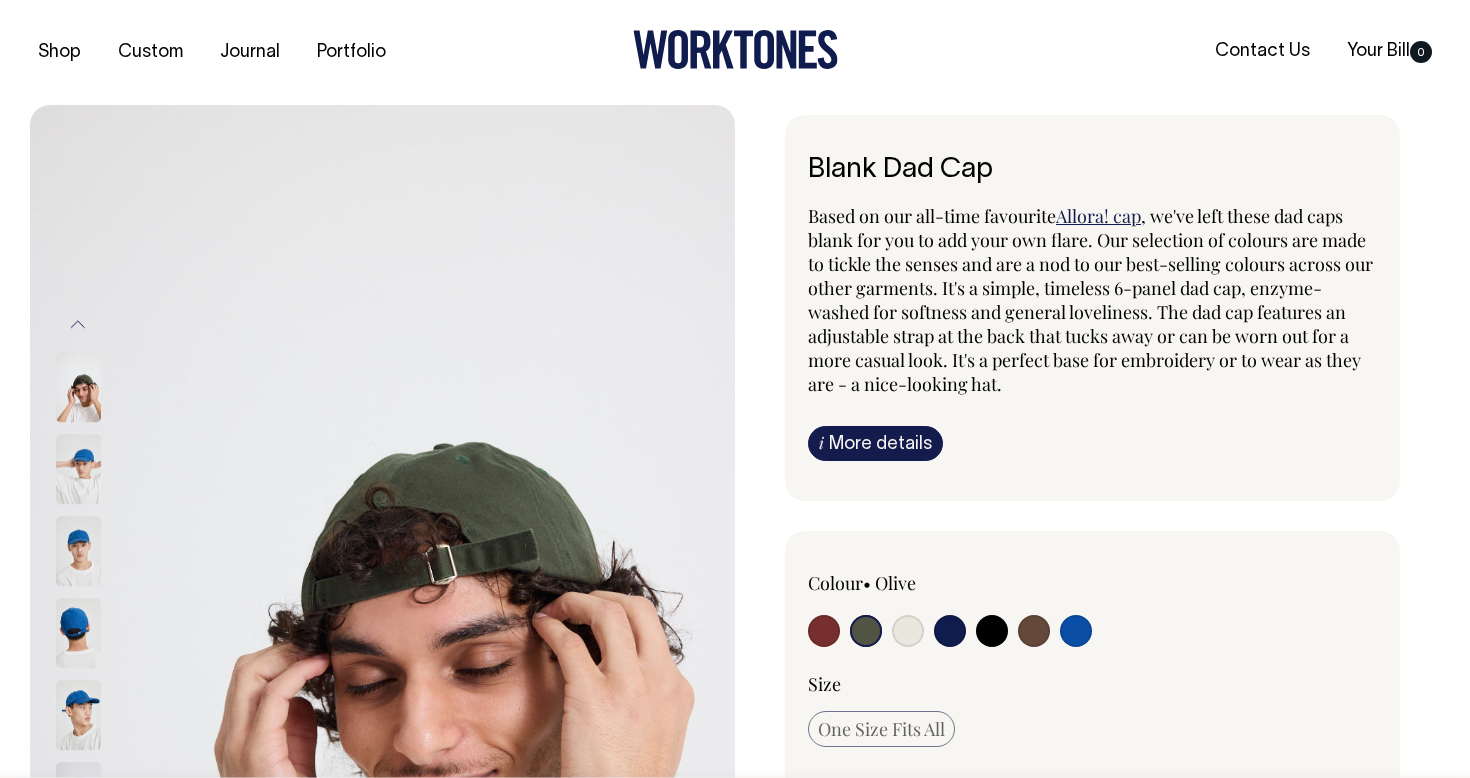 click on "Previous" at bounding box center (78, 324) 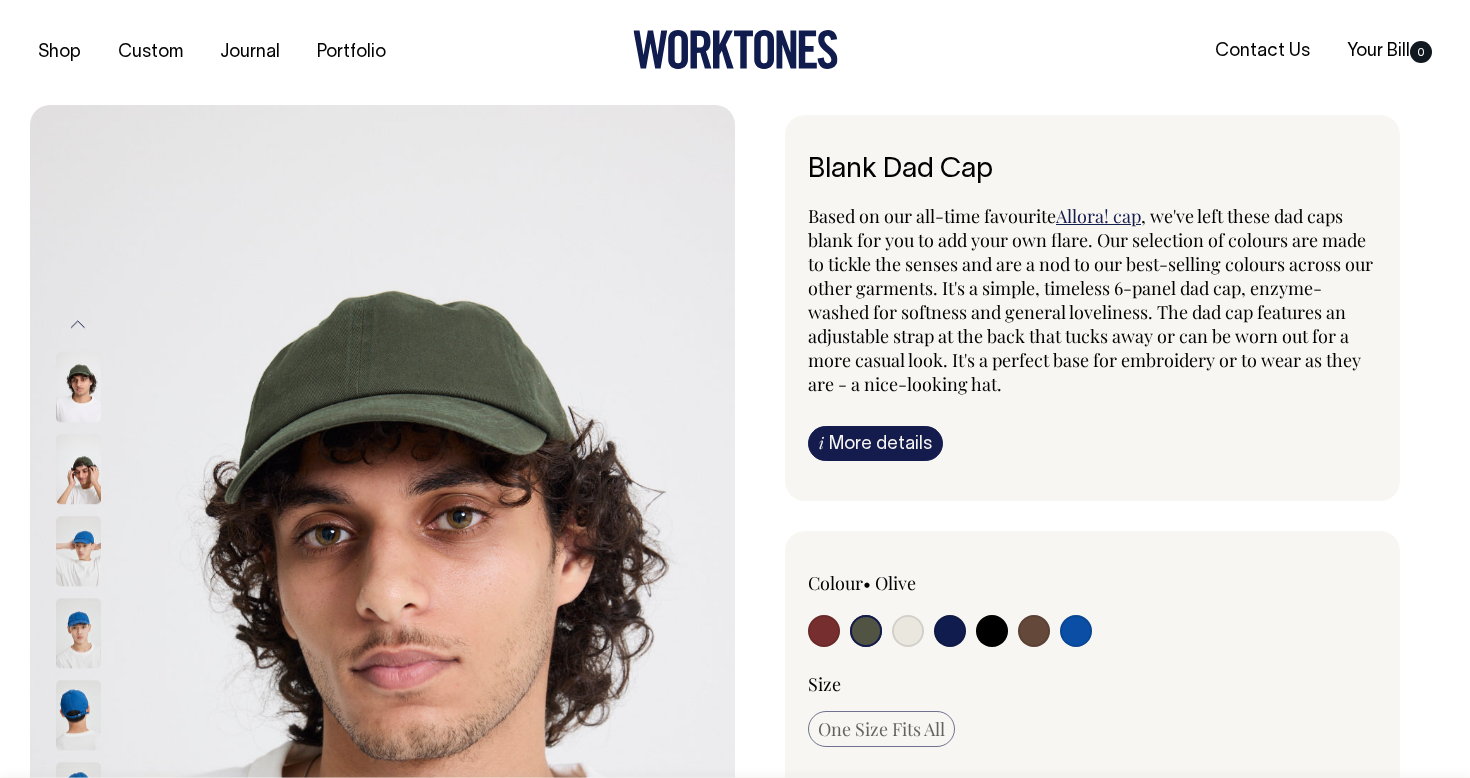 click at bounding box center [78, 388] 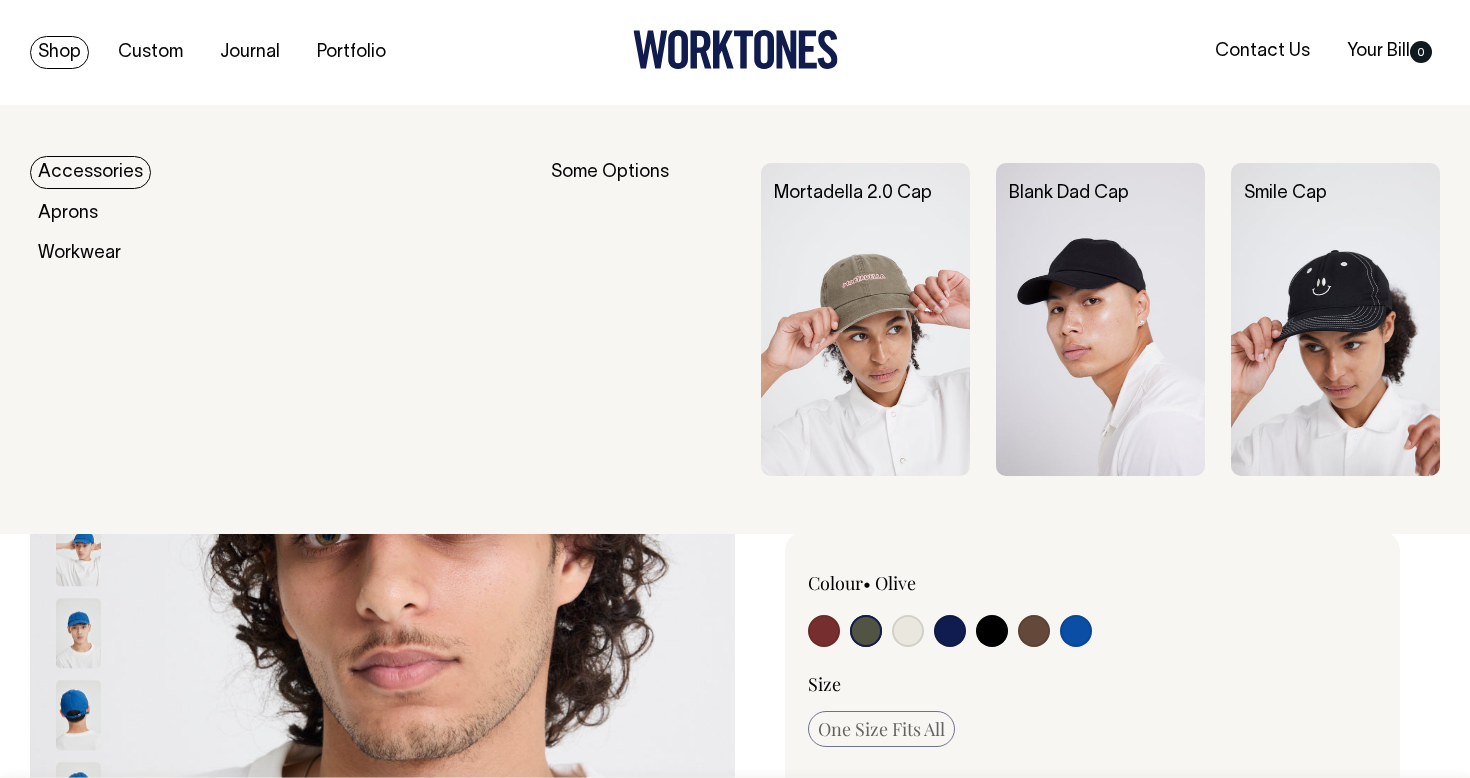 click on "Accessories" at bounding box center [90, 172] 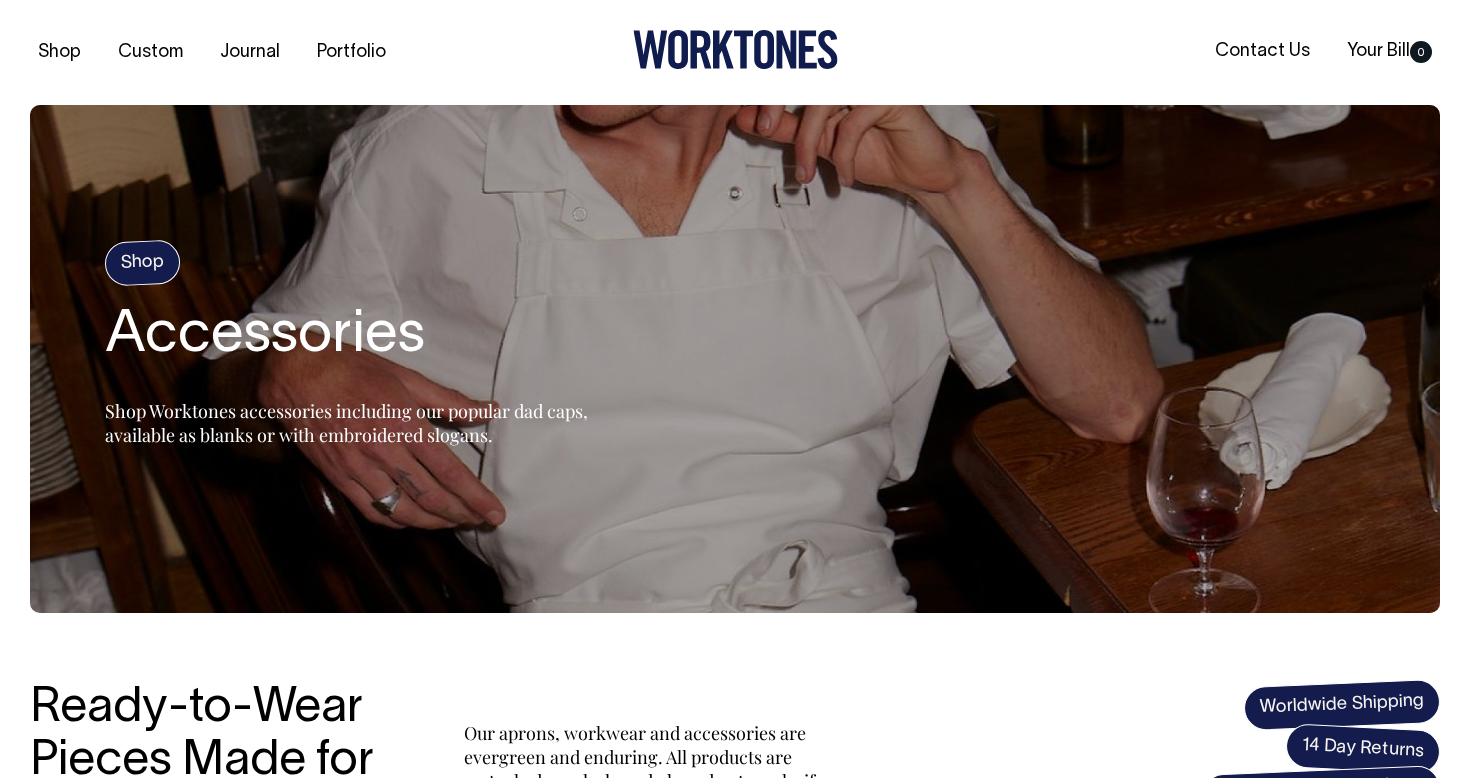 scroll, scrollTop: 0, scrollLeft: 0, axis: both 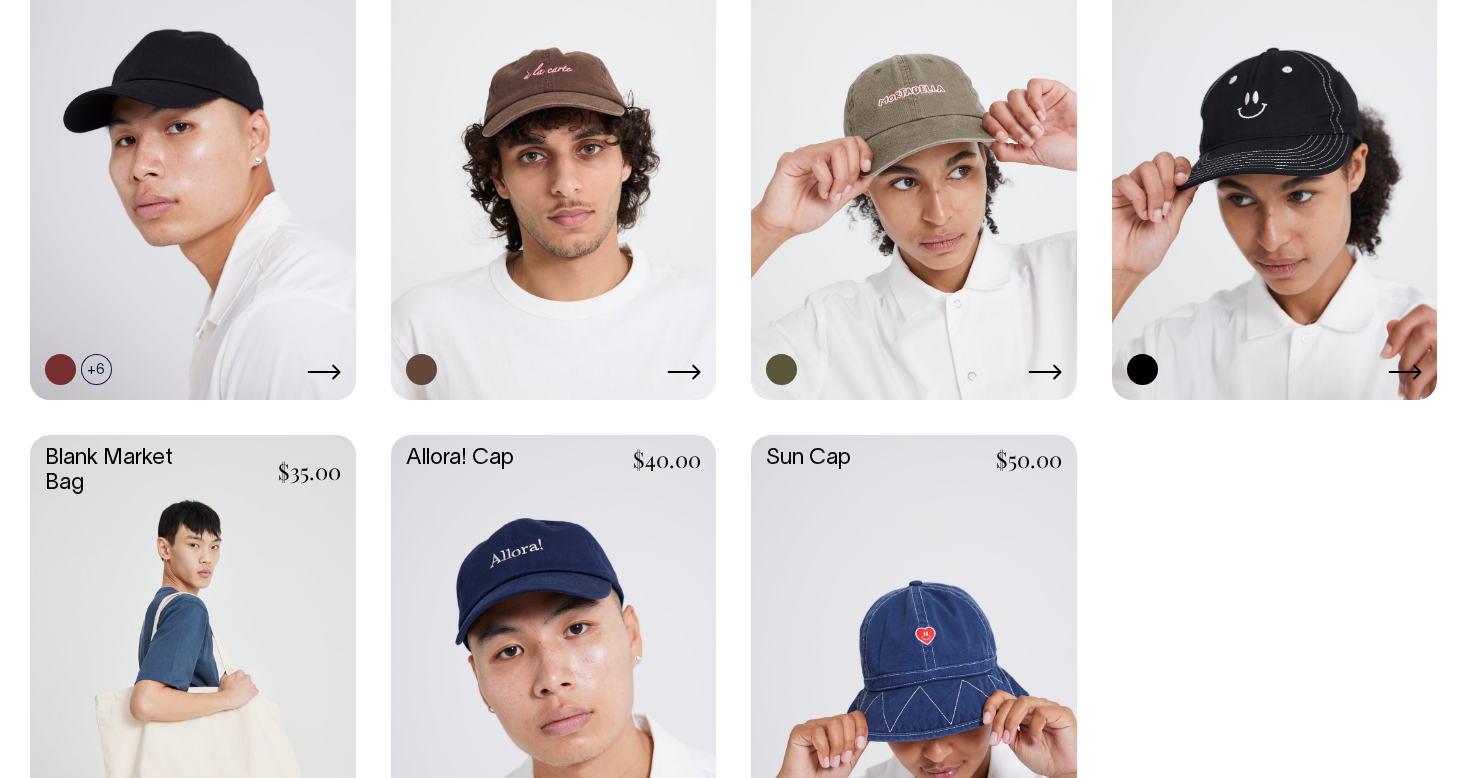 click at bounding box center [554, 154] 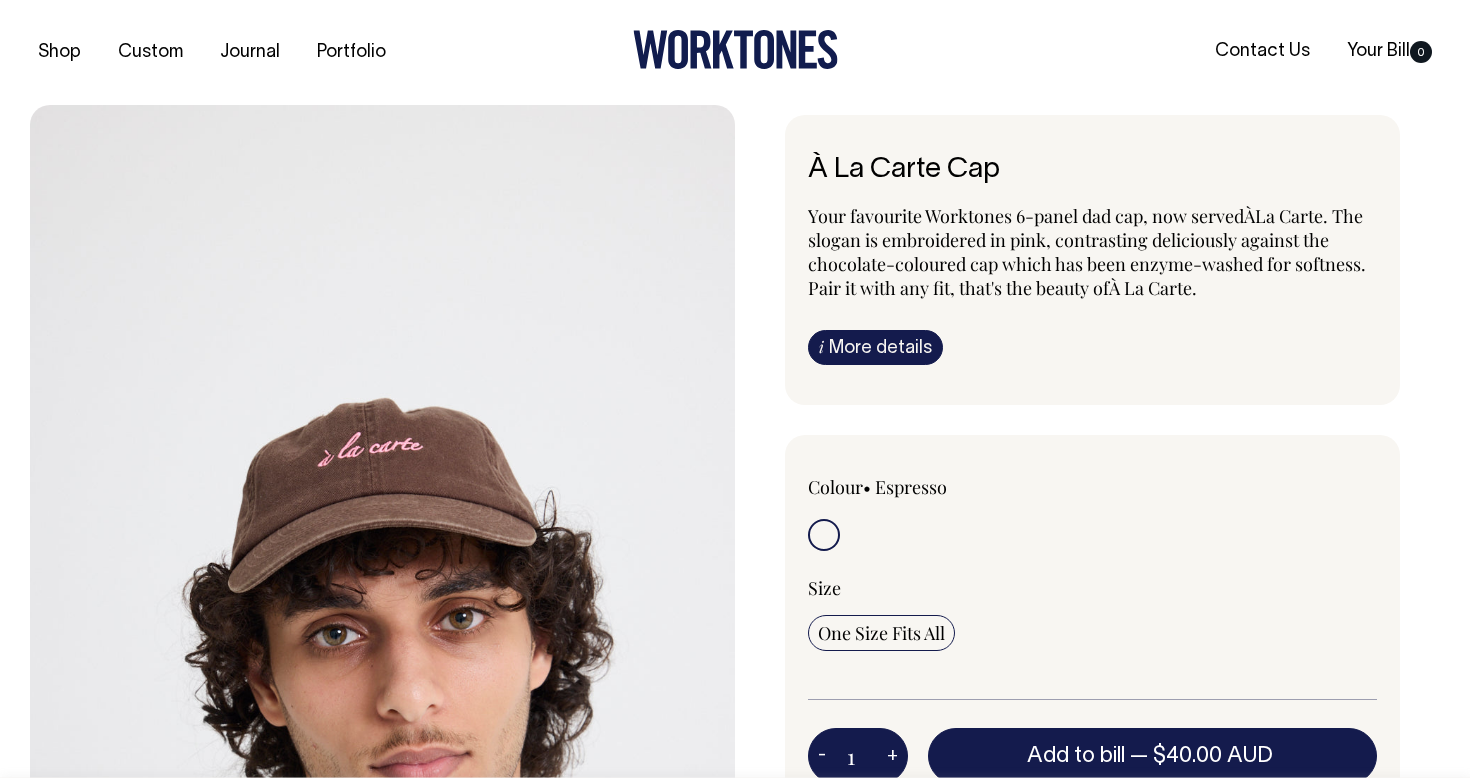 scroll, scrollTop: 0, scrollLeft: 0, axis: both 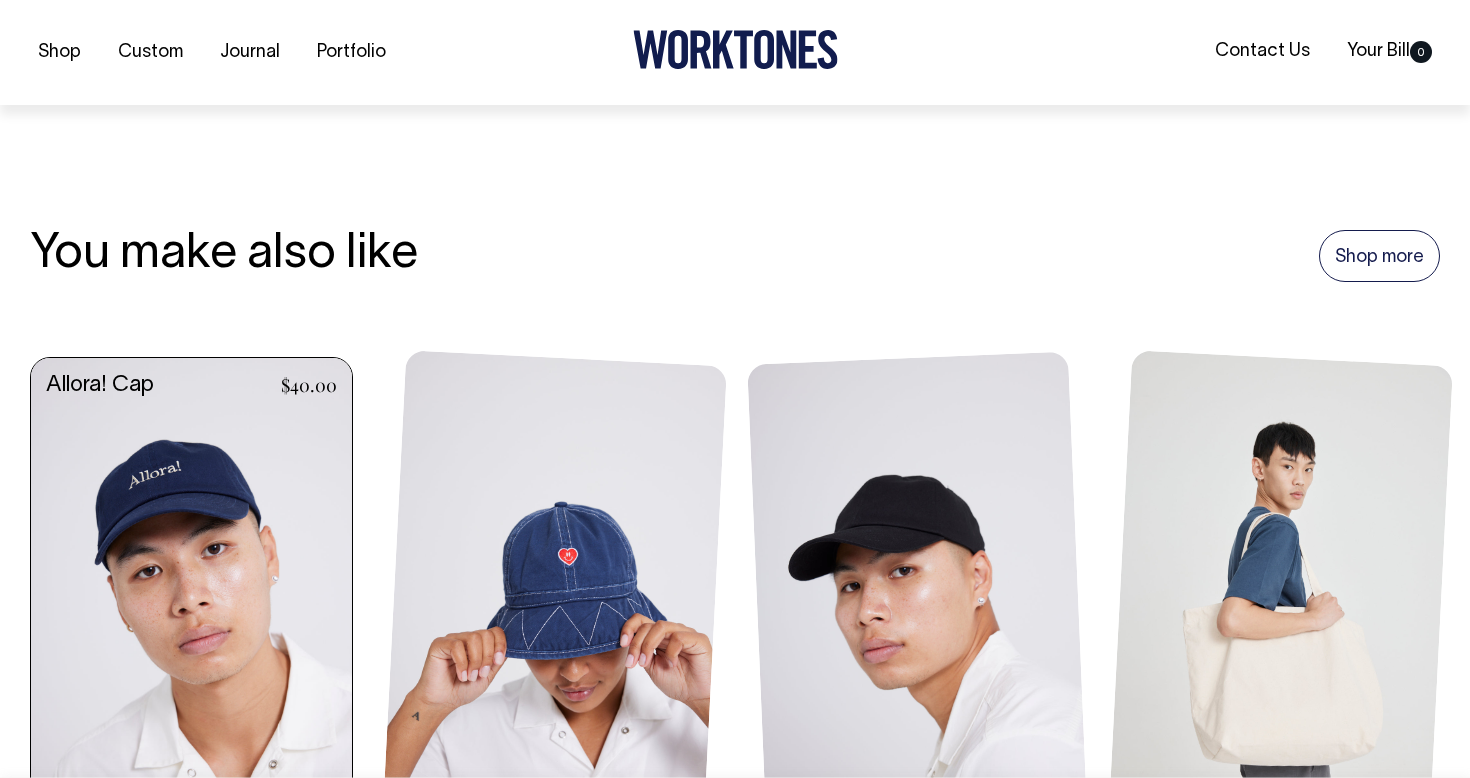 click at bounding box center (191, 601) 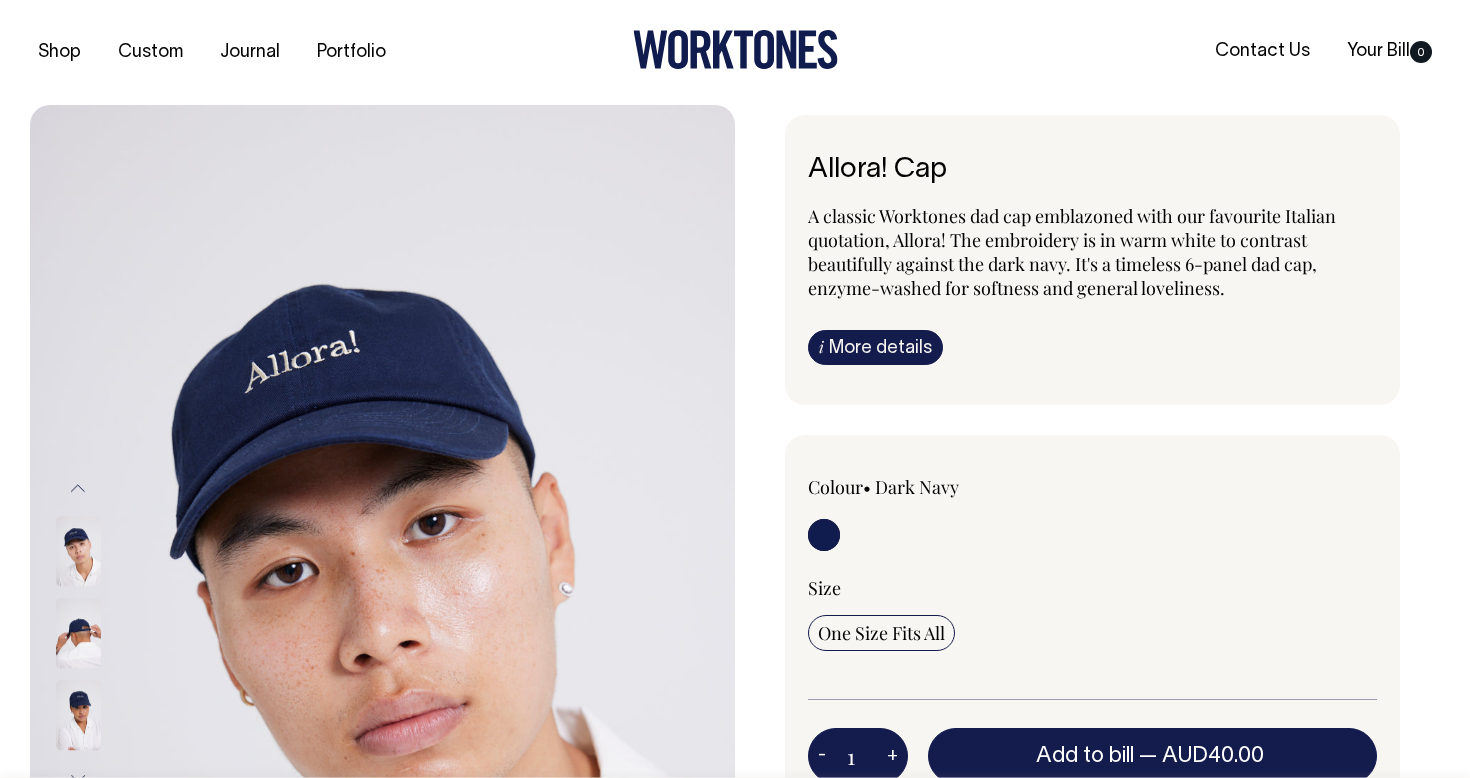 scroll, scrollTop: 0, scrollLeft: 0, axis: both 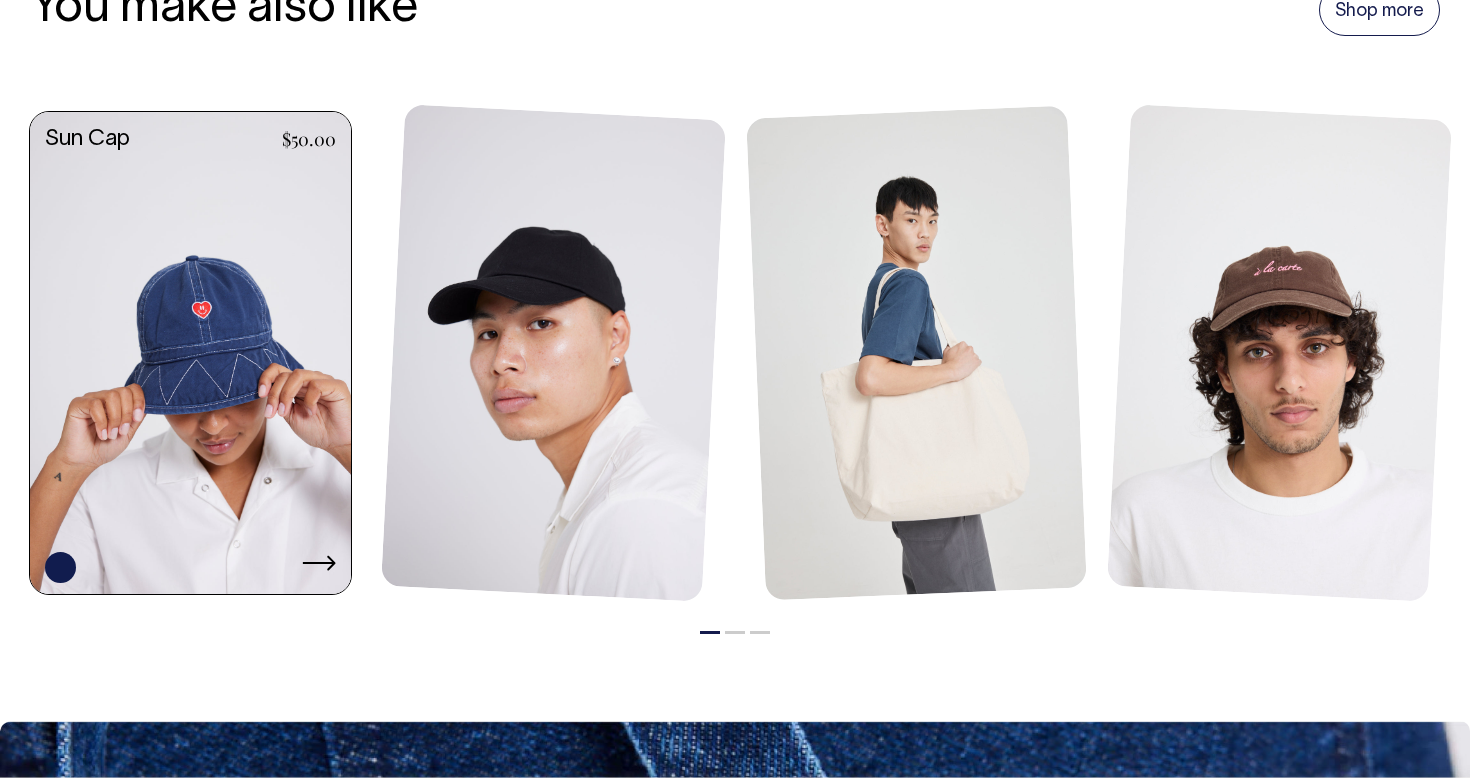 click at bounding box center (190, 355) 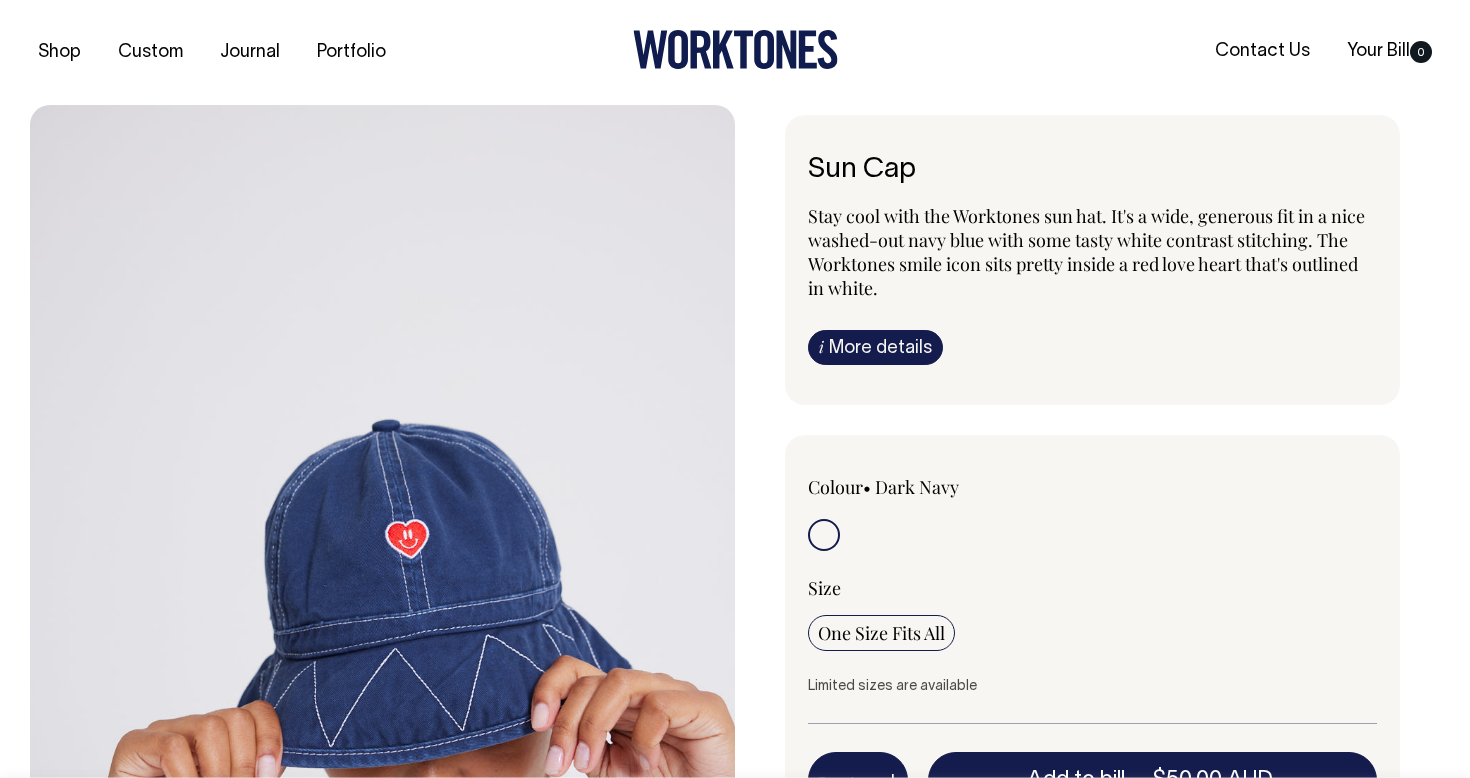 scroll, scrollTop: 0, scrollLeft: 0, axis: both 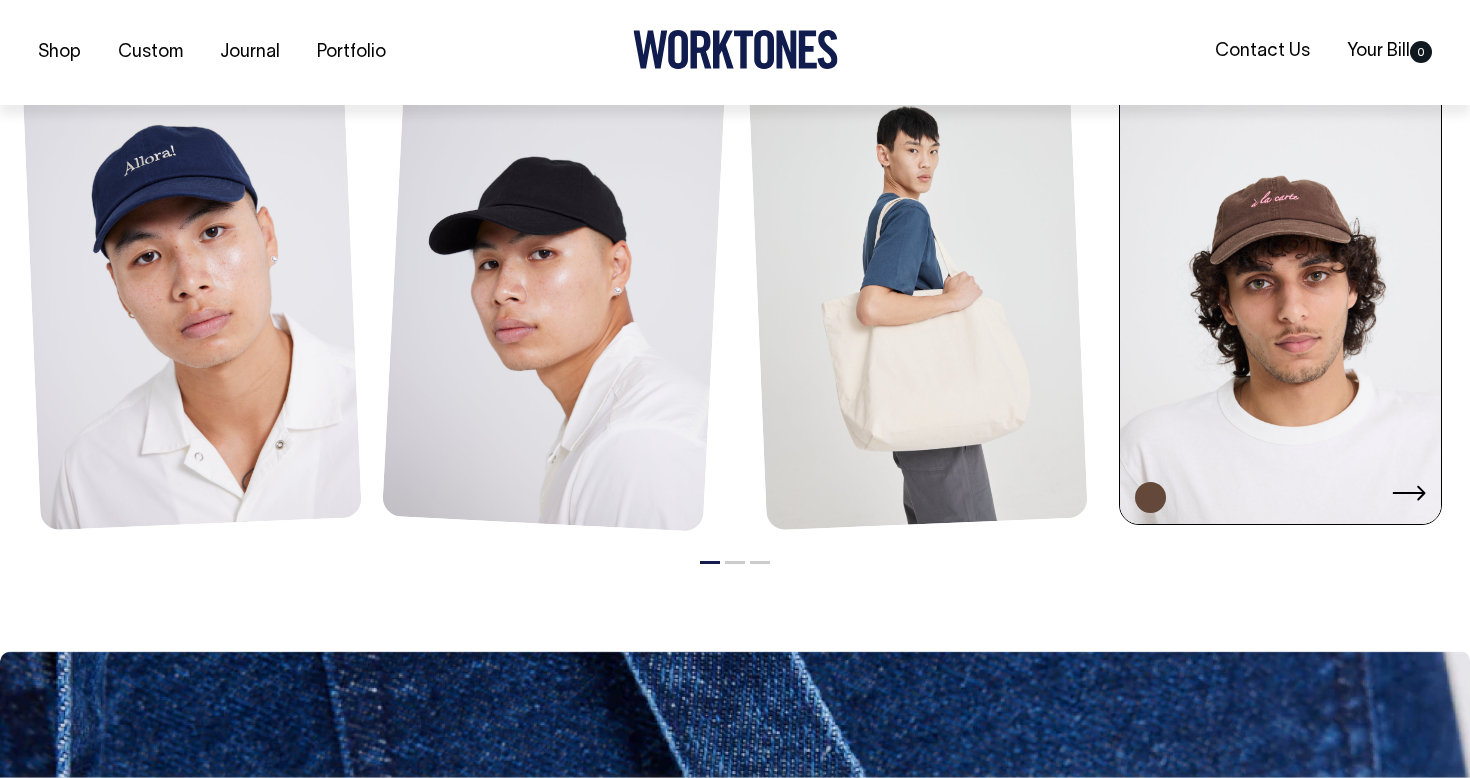 click at bounding box center [1280, 285] 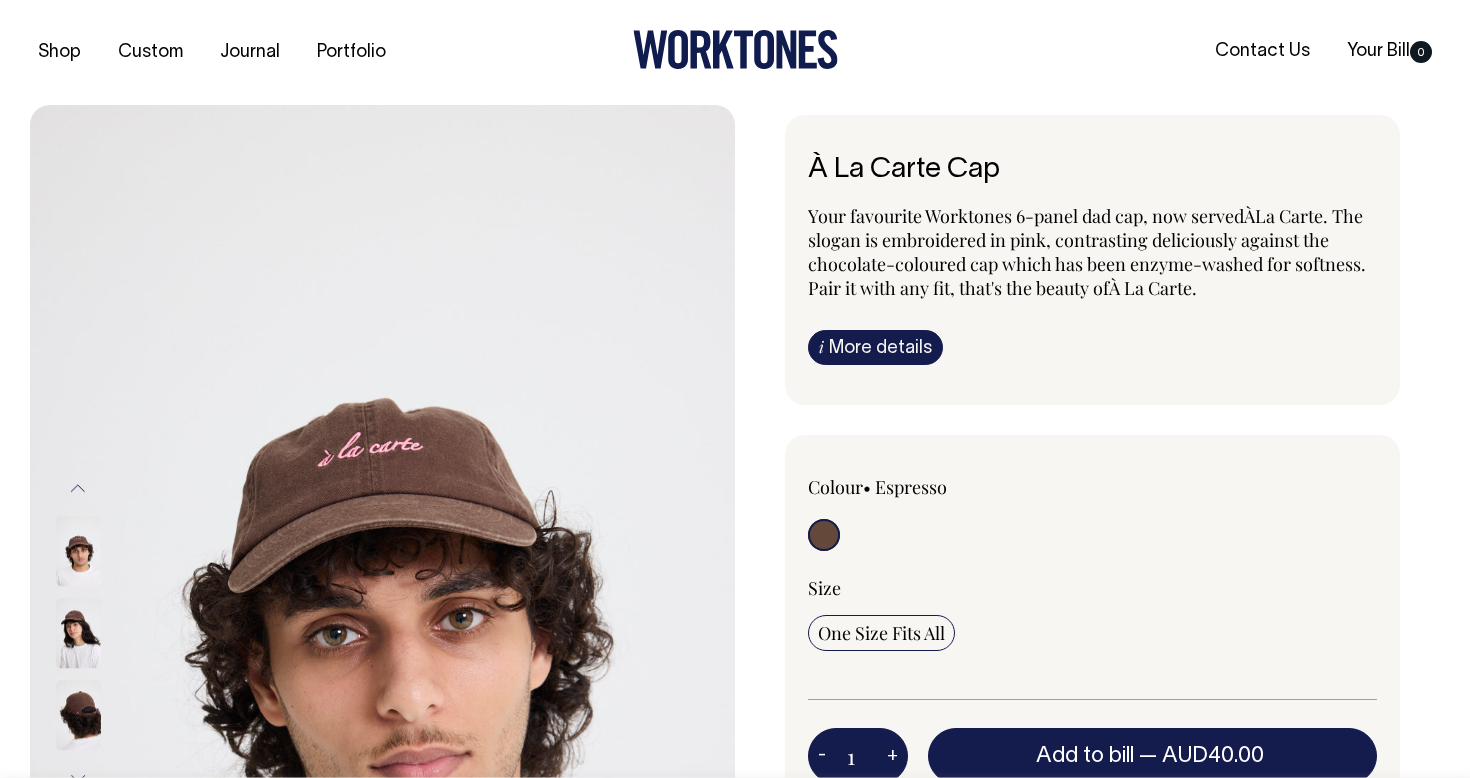 scroll, scrollTop: 0, scrollLeft: 0, axis: both 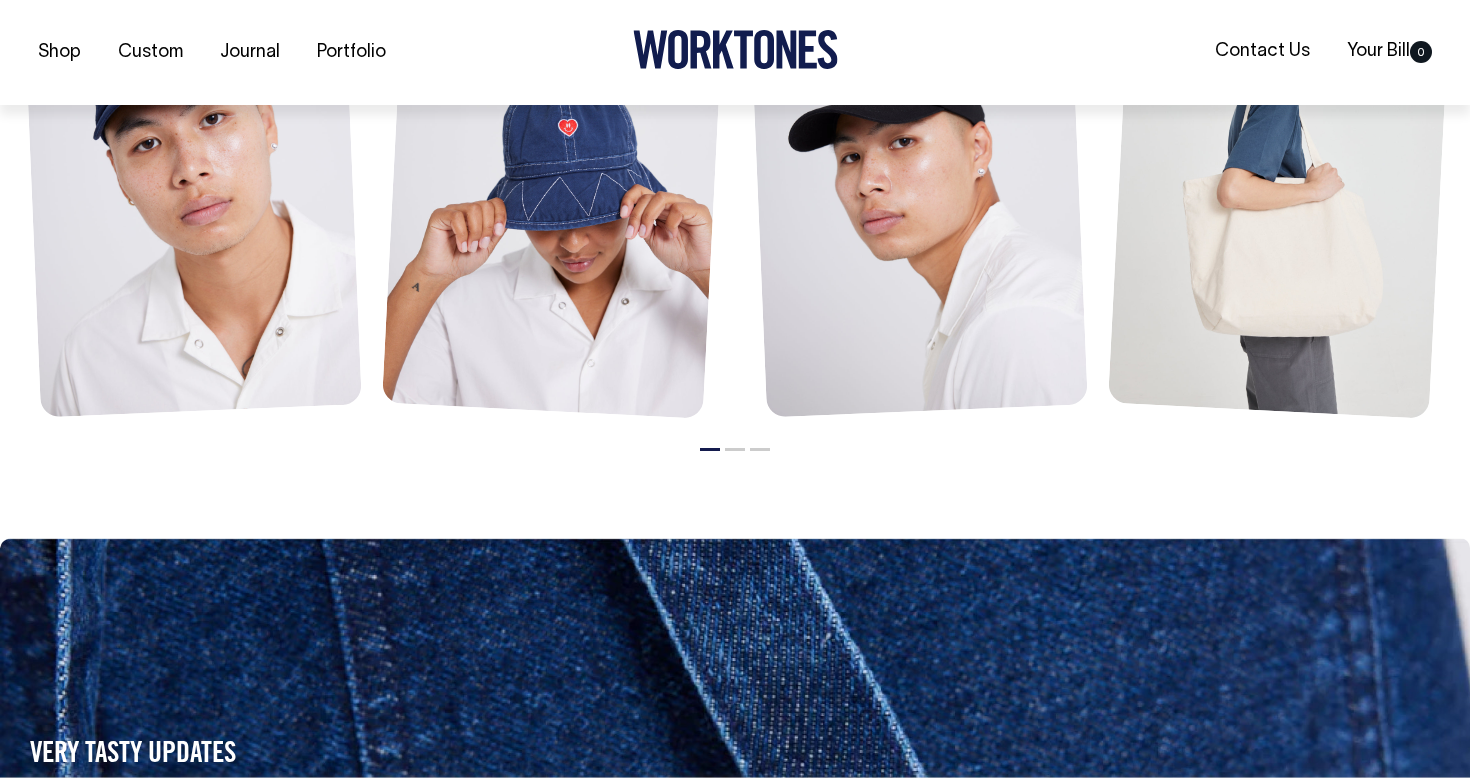 click on "You make also like
Shop more
Nice Pant
$110.00
+2
+3" at bounding box center (735, 127) 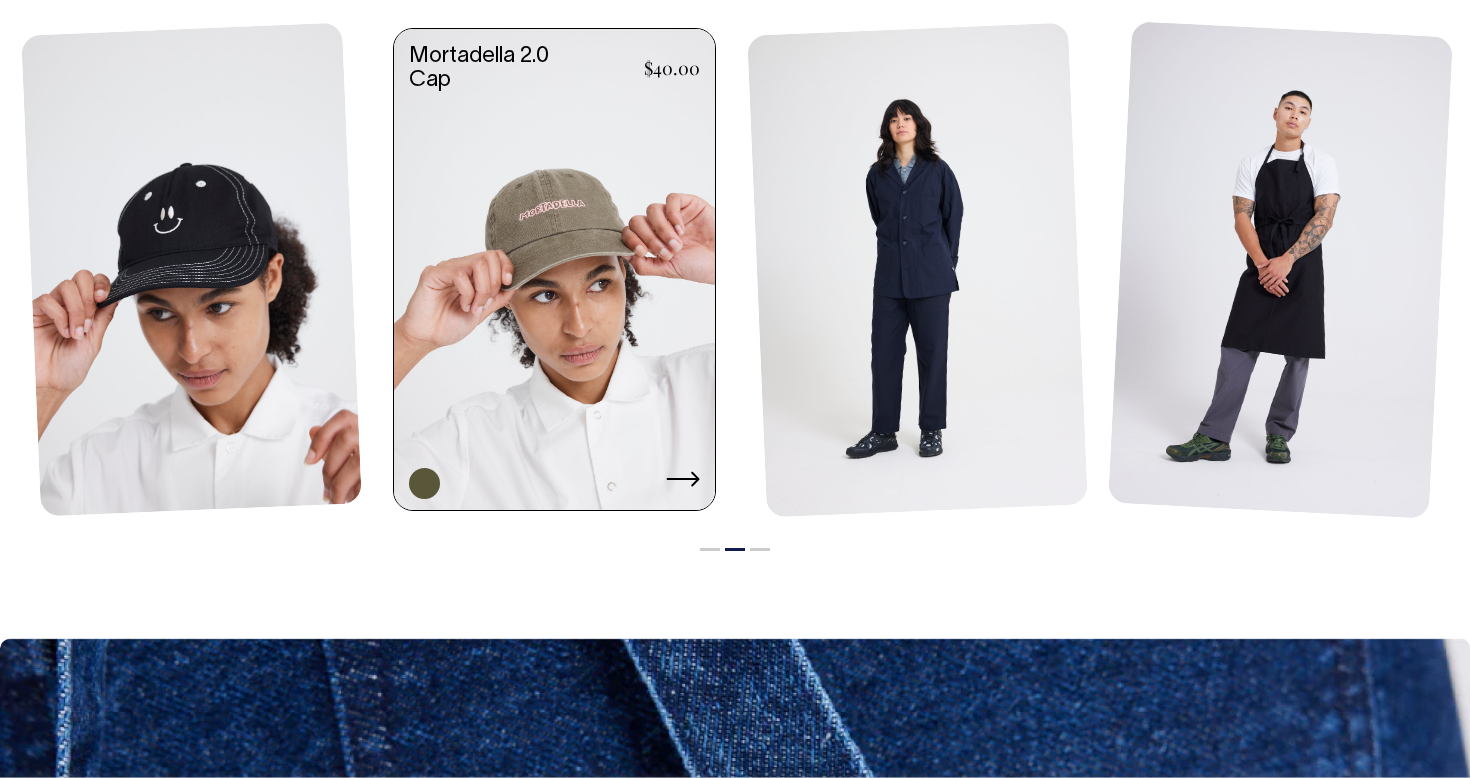 scroll, scrollTop: 1422, scrollLeft: 0, axis: vertical 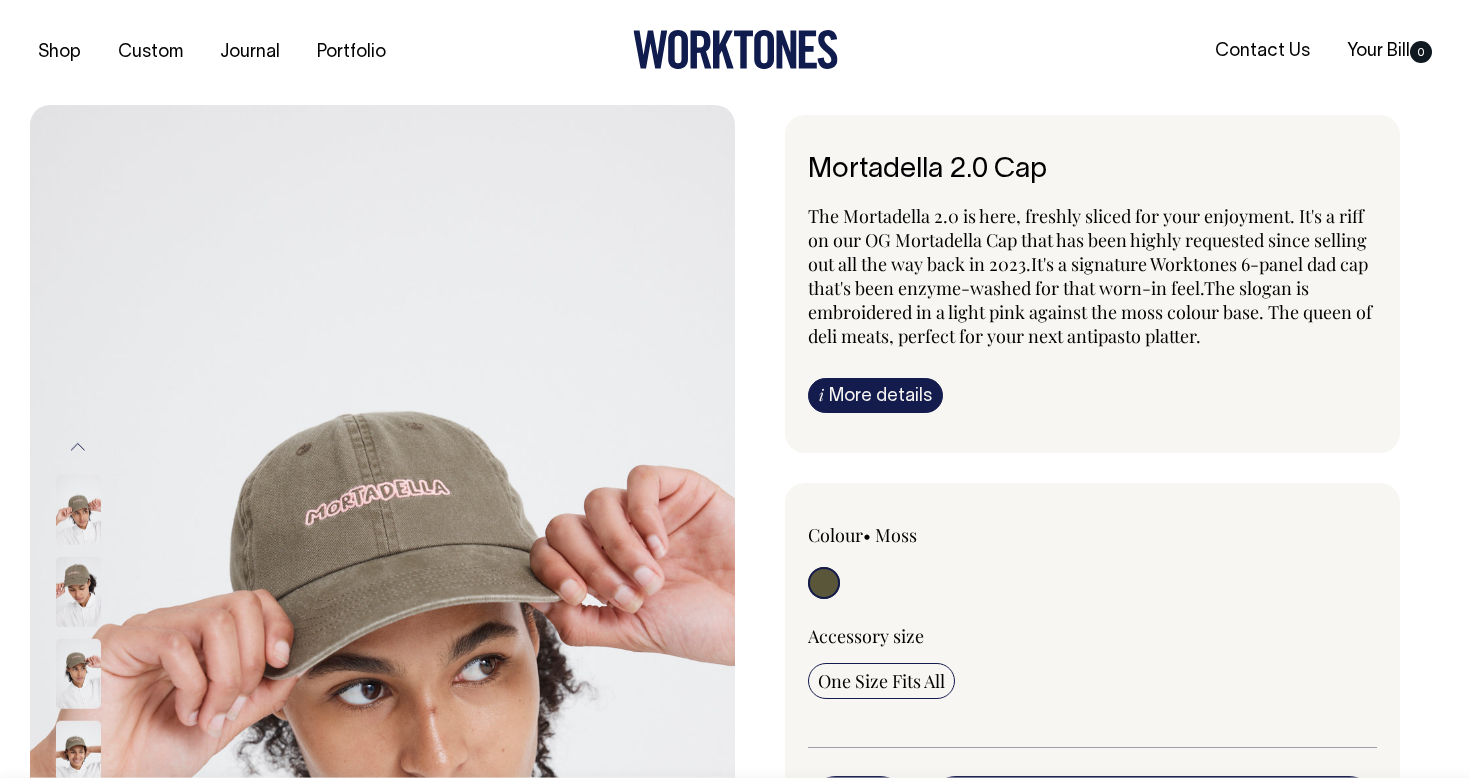click on "Previous" at bounding box center (78, 446) 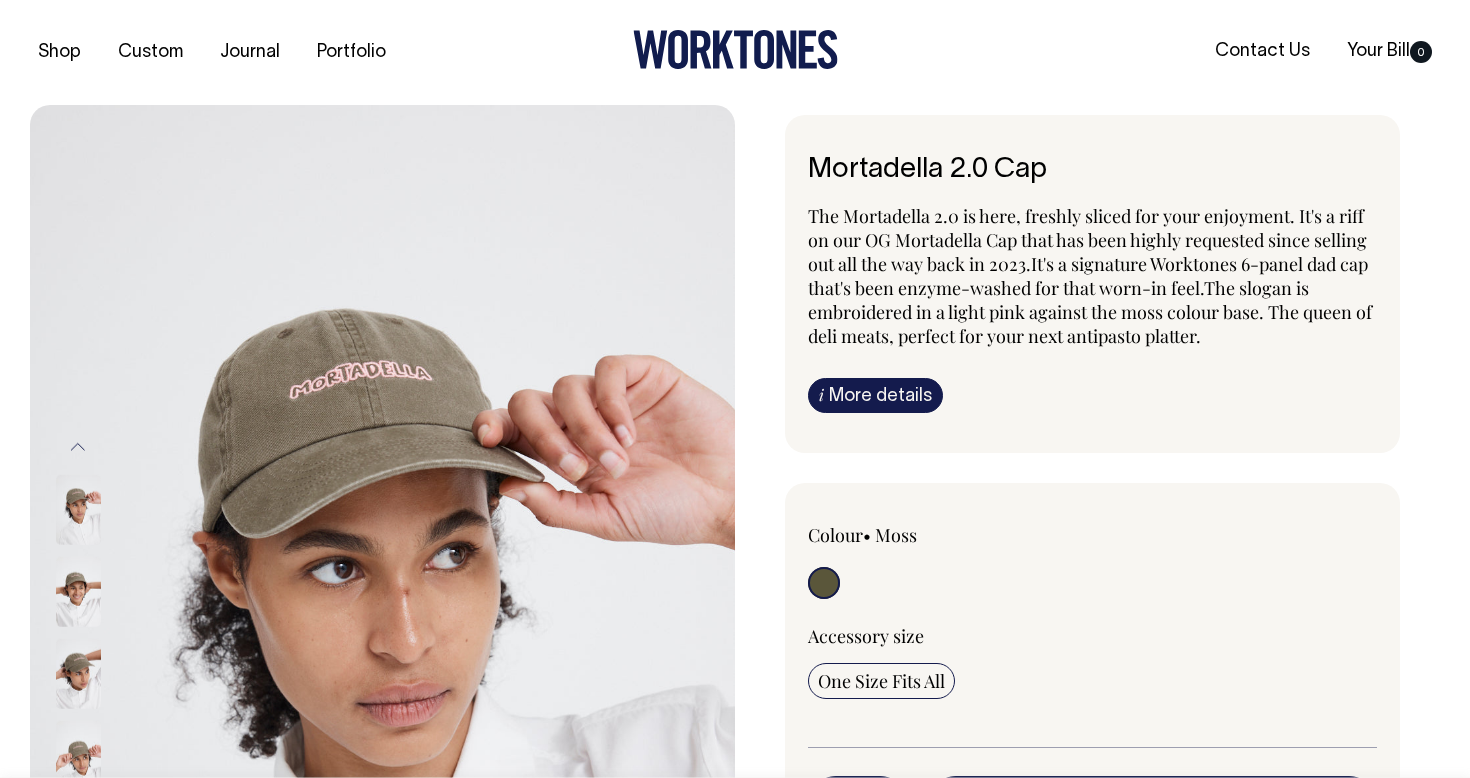 click on "Previous" at bounding box center [78, 446] 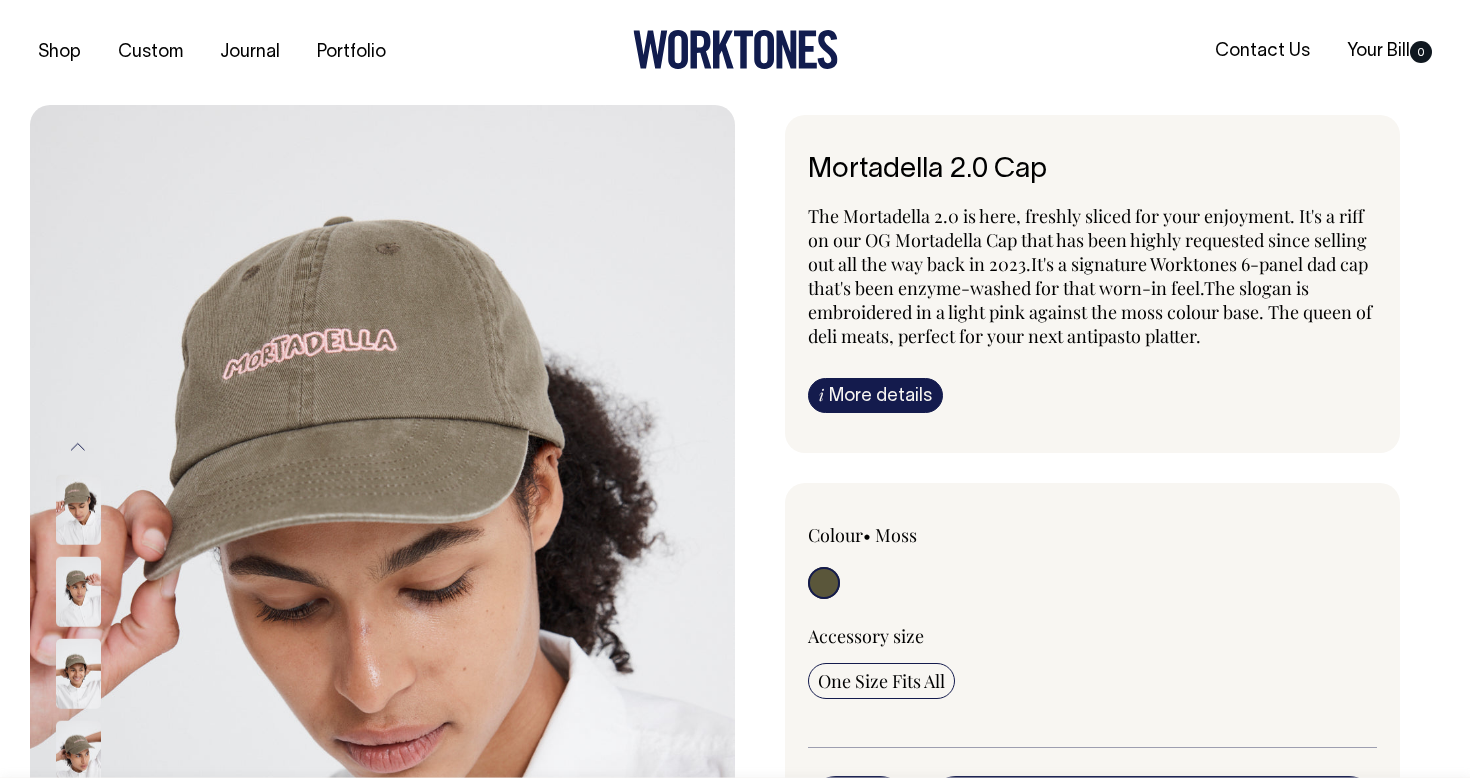 click on "Previous" at bounding box center [78, 446] 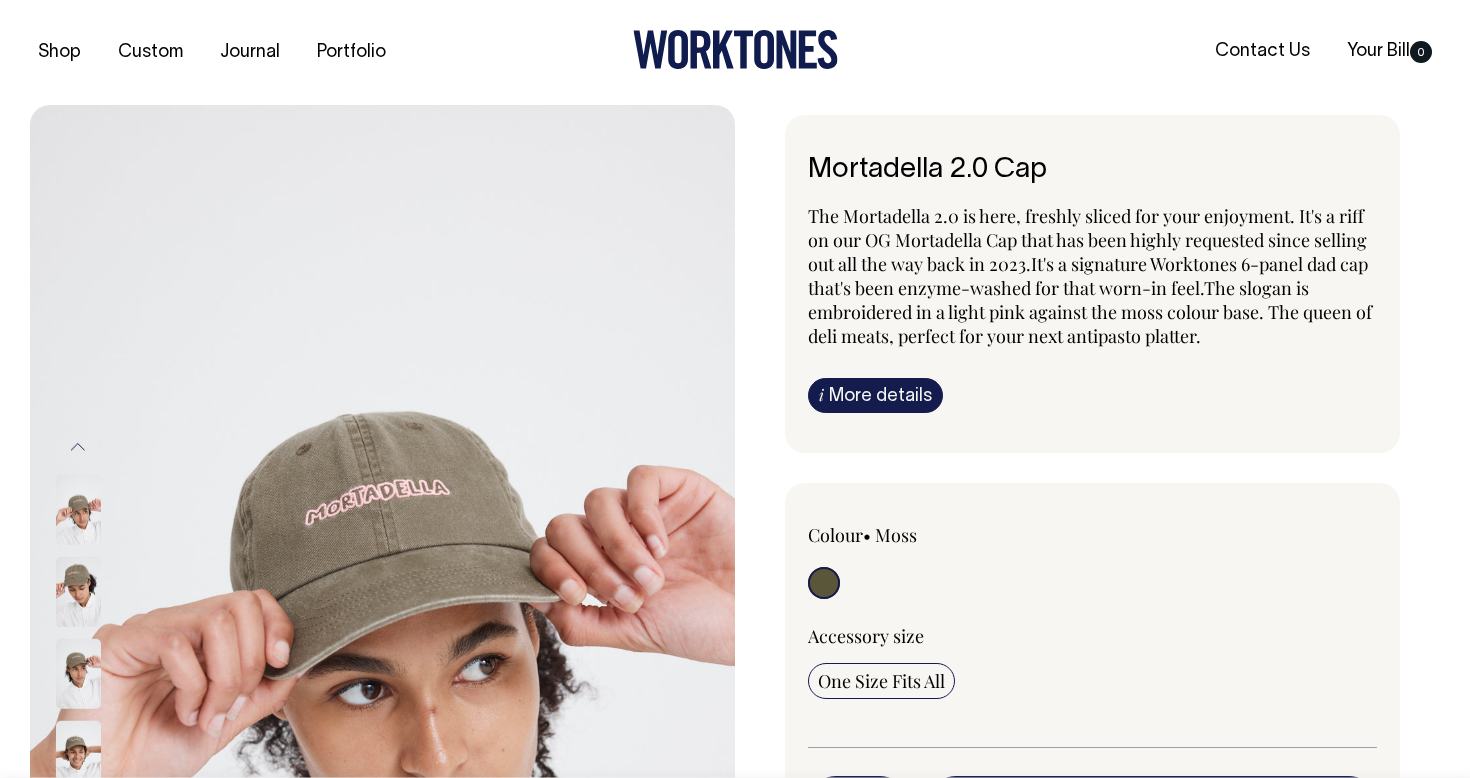click on "Previous" at bounding box center [78, 446] 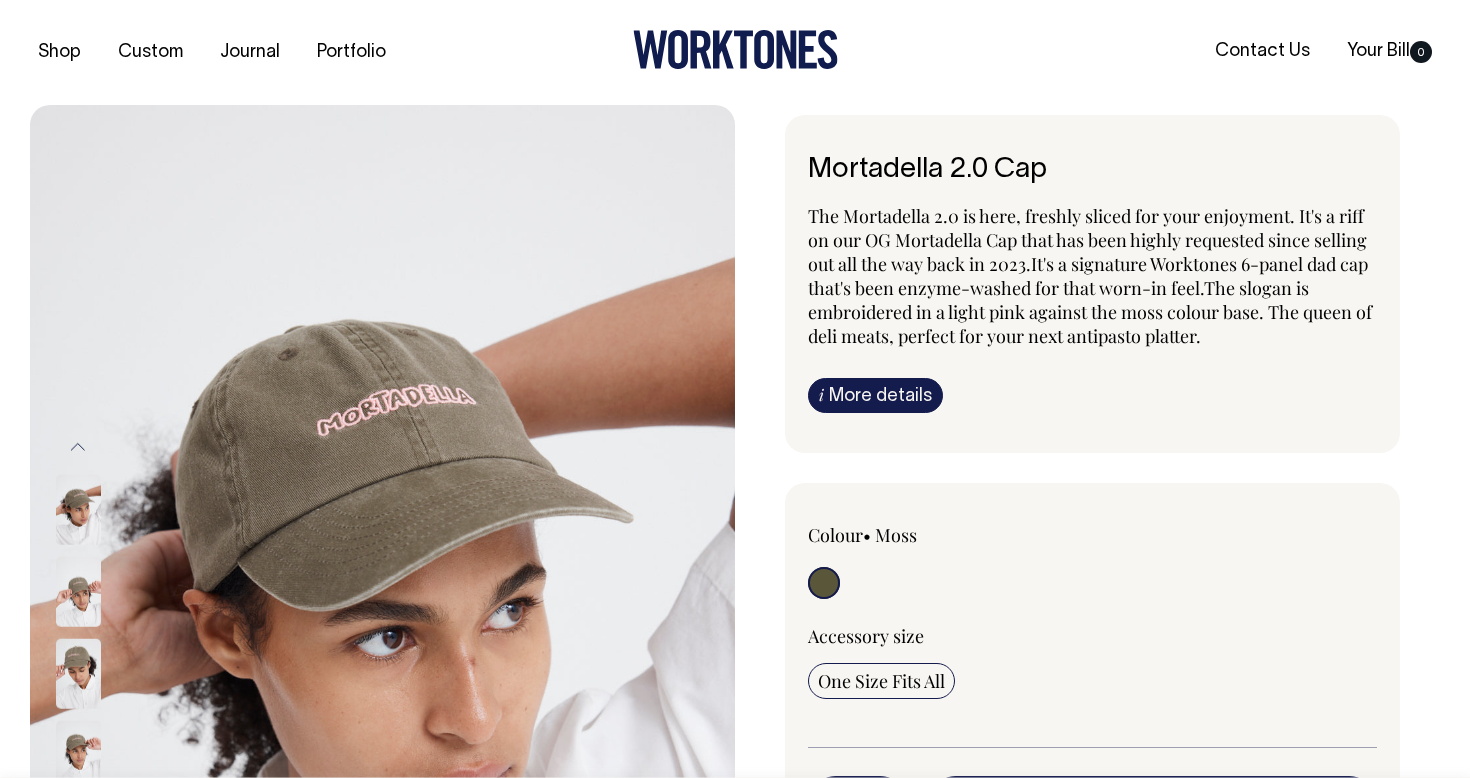 click on "Previous" at bounding box center (78, 446) 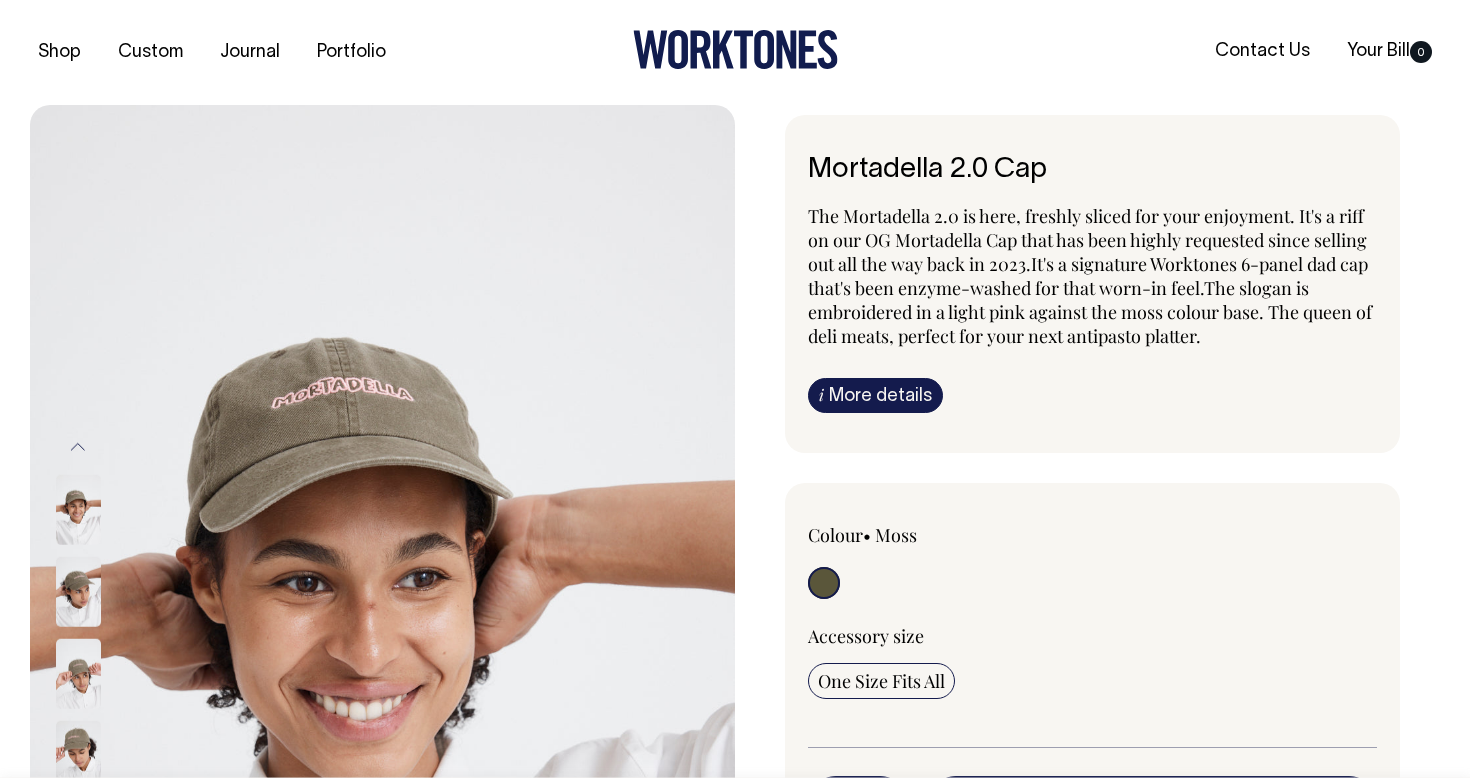 click on "Previous" at bounding box center [78, 446] 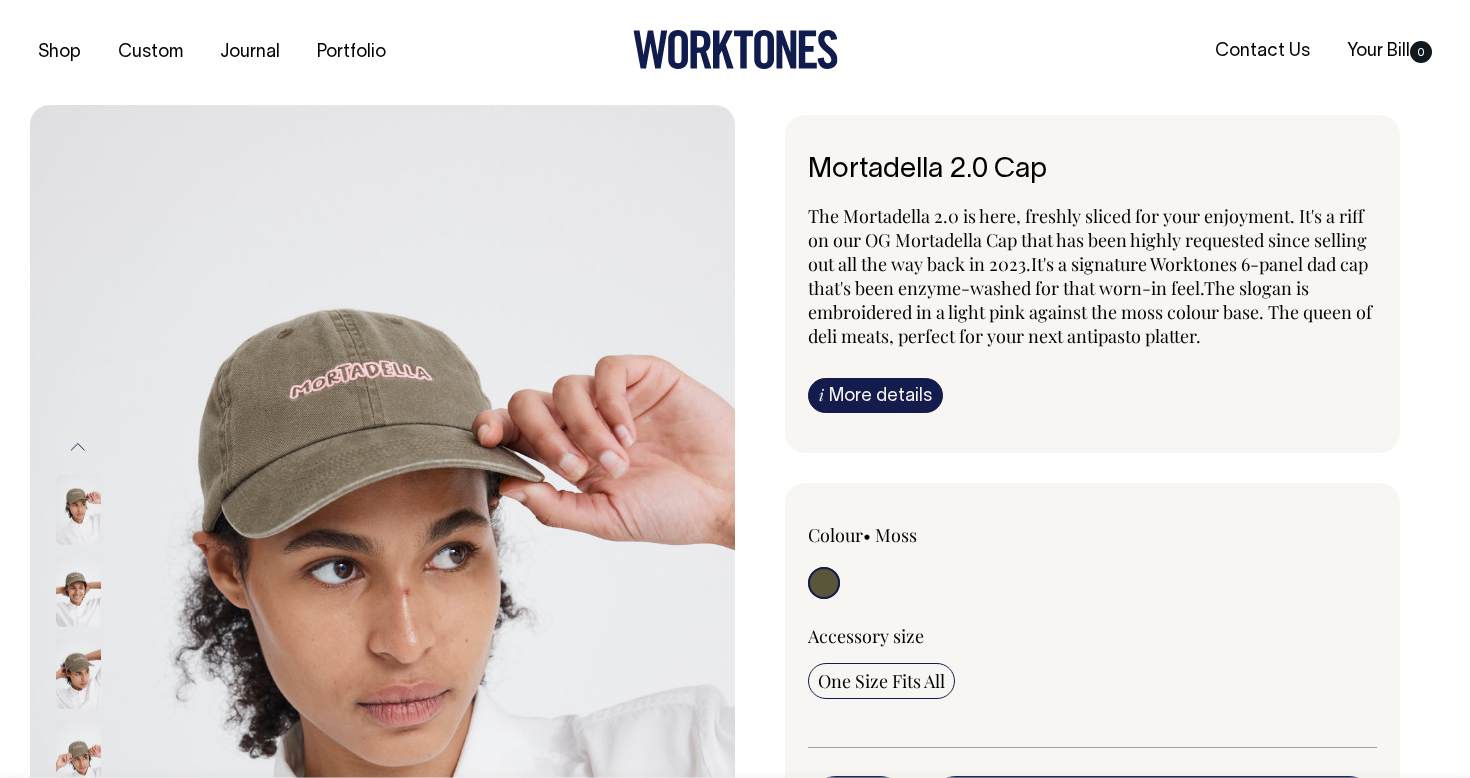 click on "Previous" at bounding box center [78, 446] 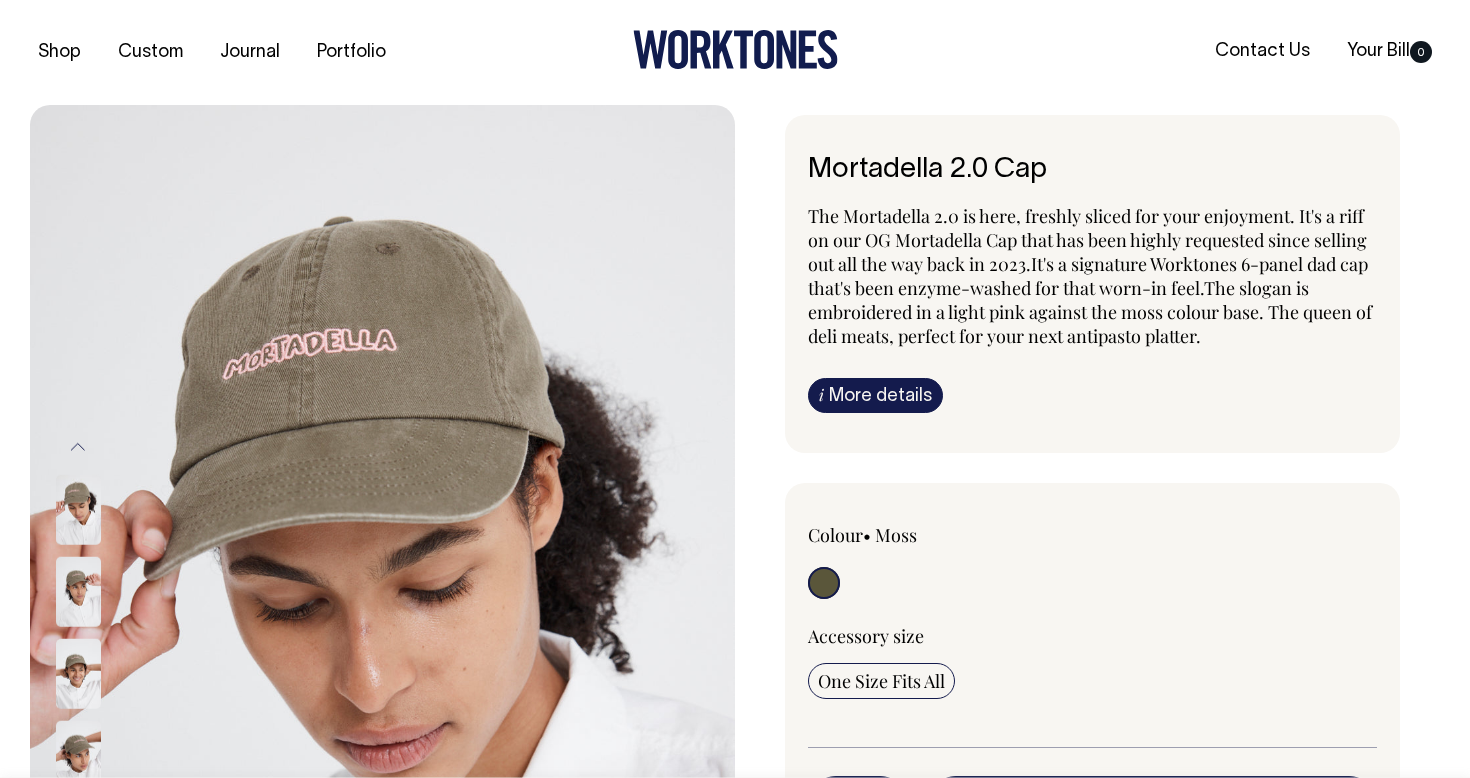 click on "Previous" at bounding box center (78, 446) 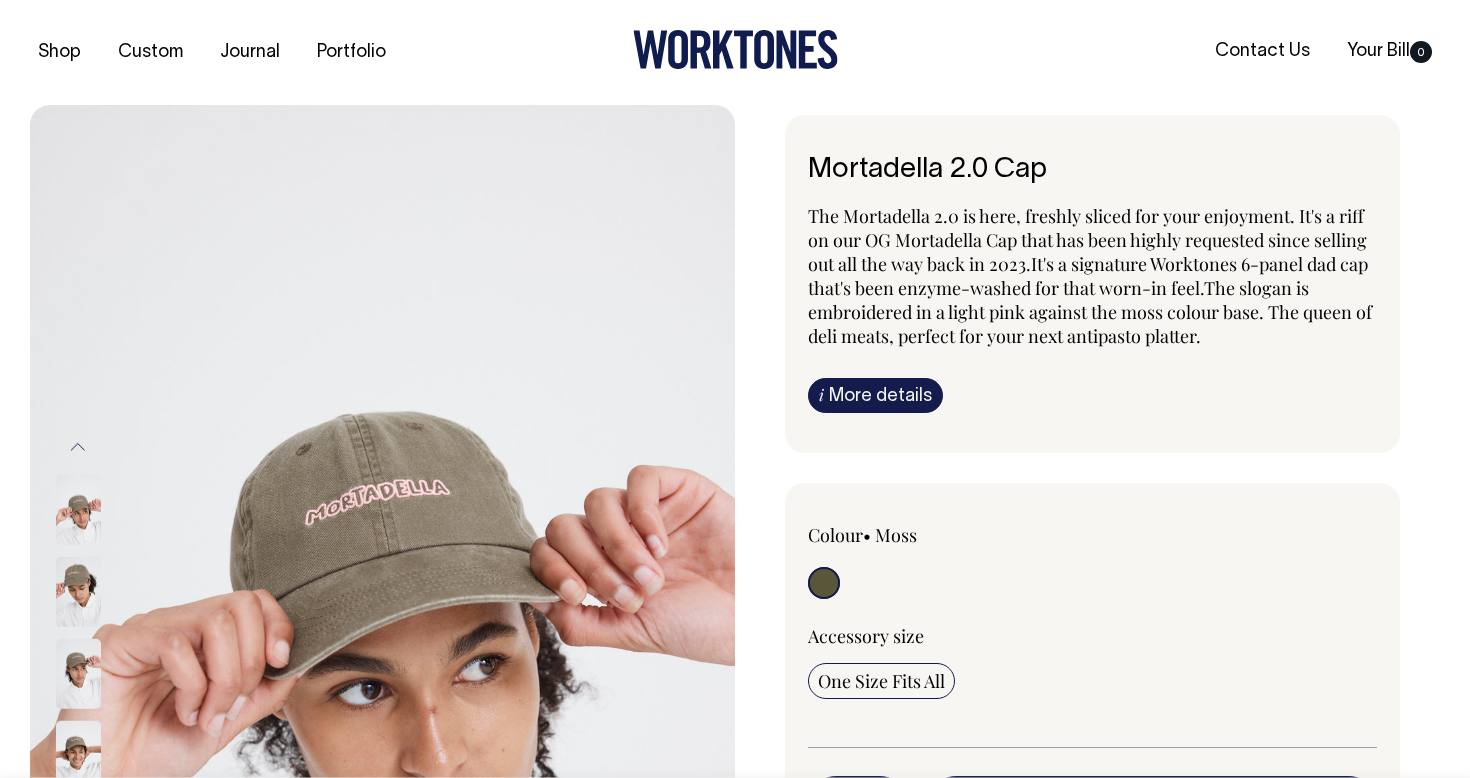 click on "Previous" at bounding box center (78, 446) 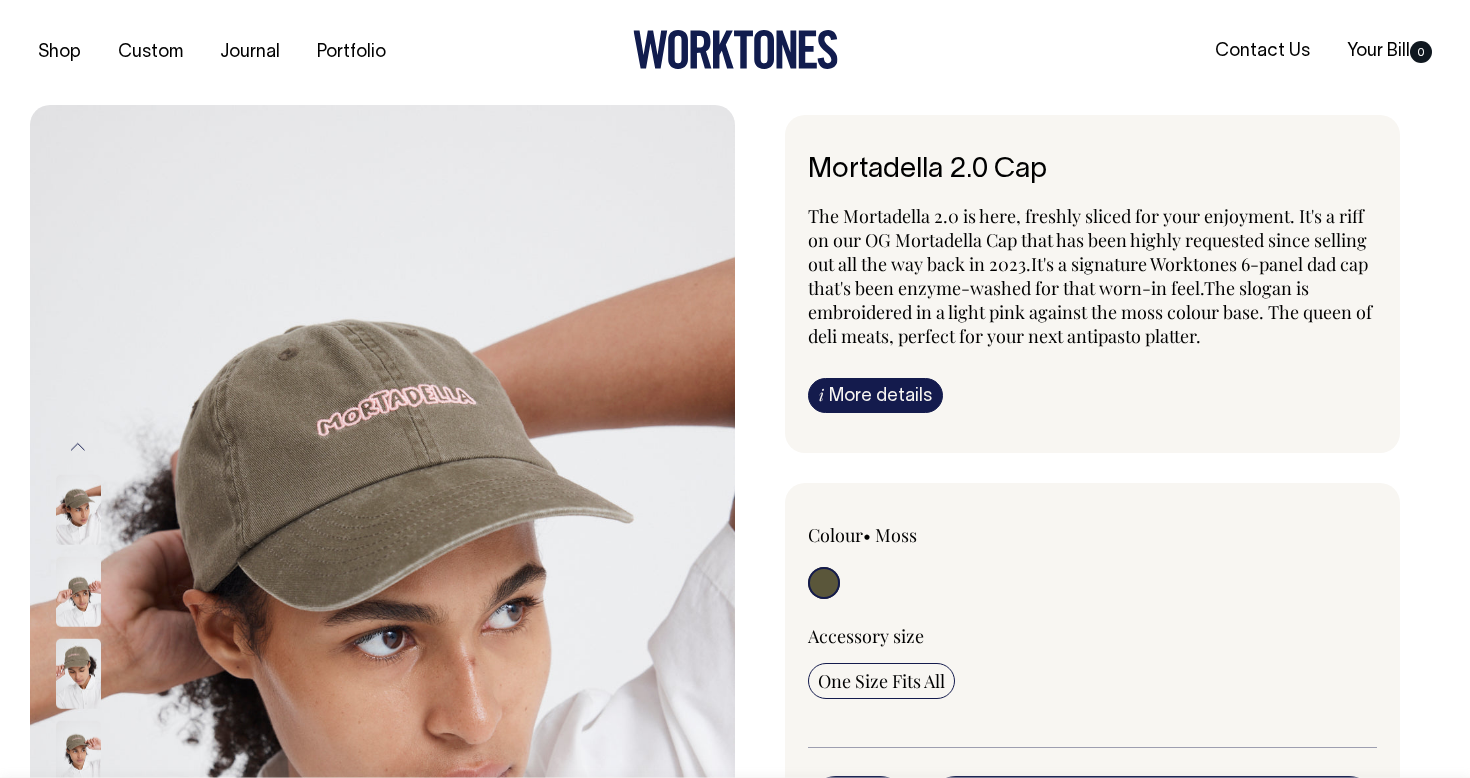 click on "Previous" at bounding box center (78, 446) 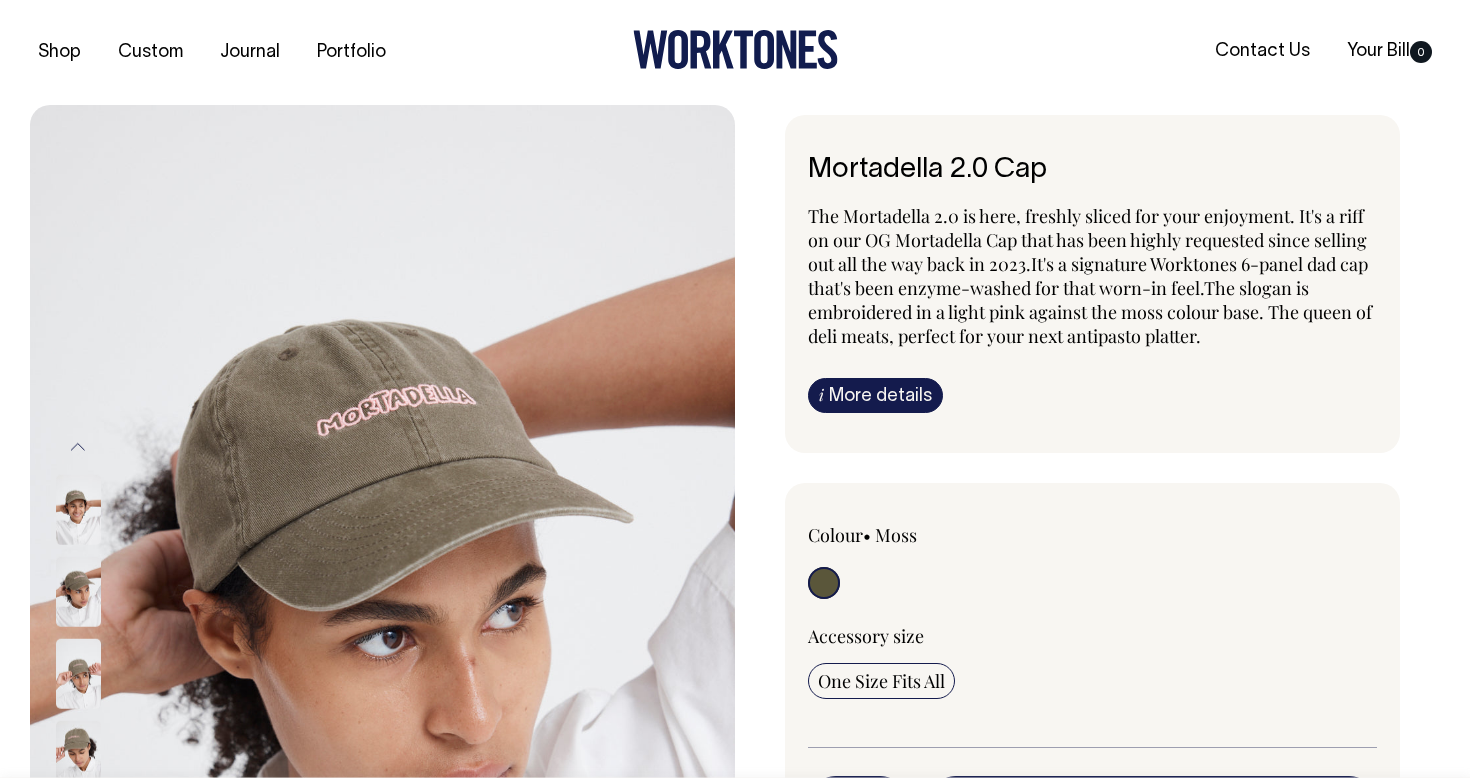click on "Previous" at bounding box center [78, 446] 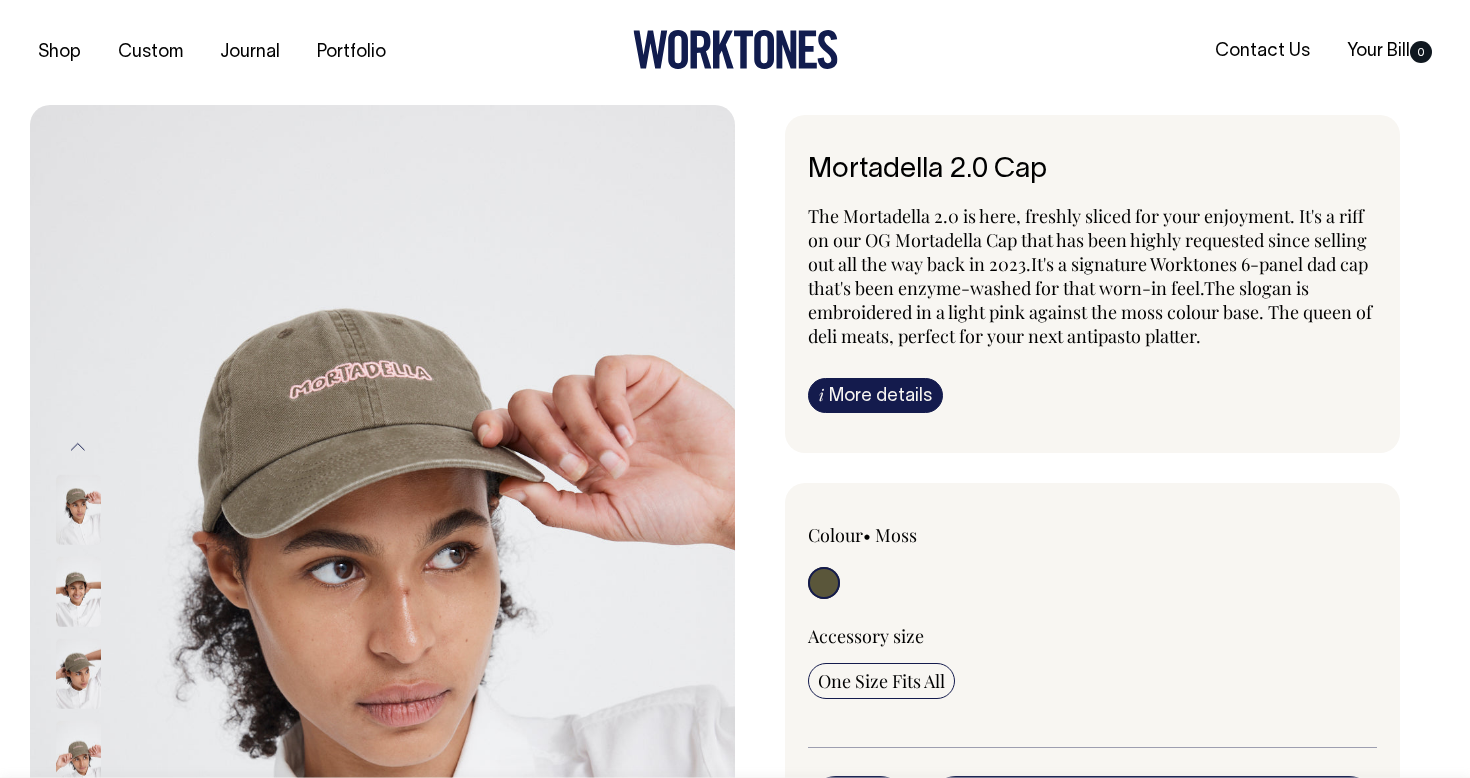 click on "Previous" at bounding box center (78, 446) 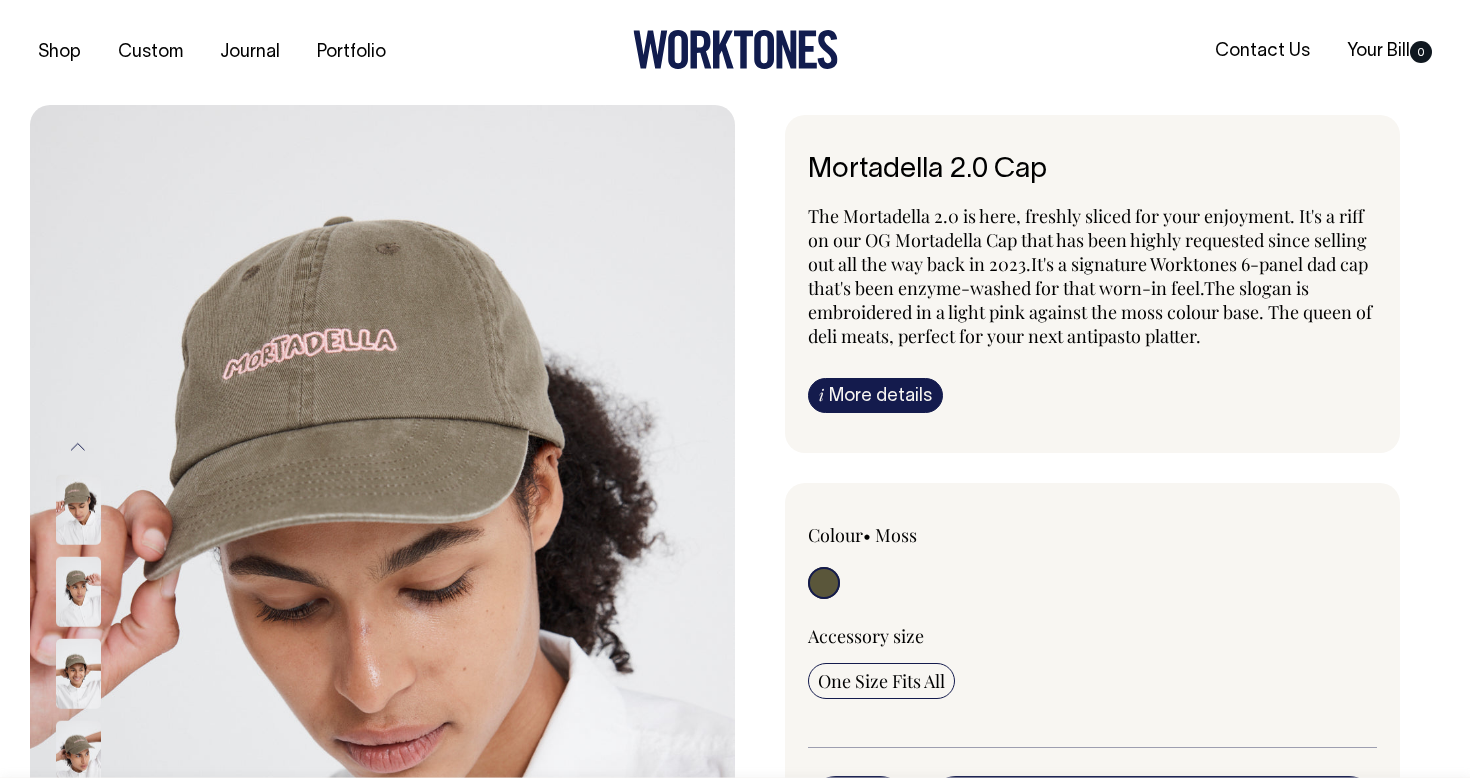 click on "Previous" at bounding box center [78, 446] 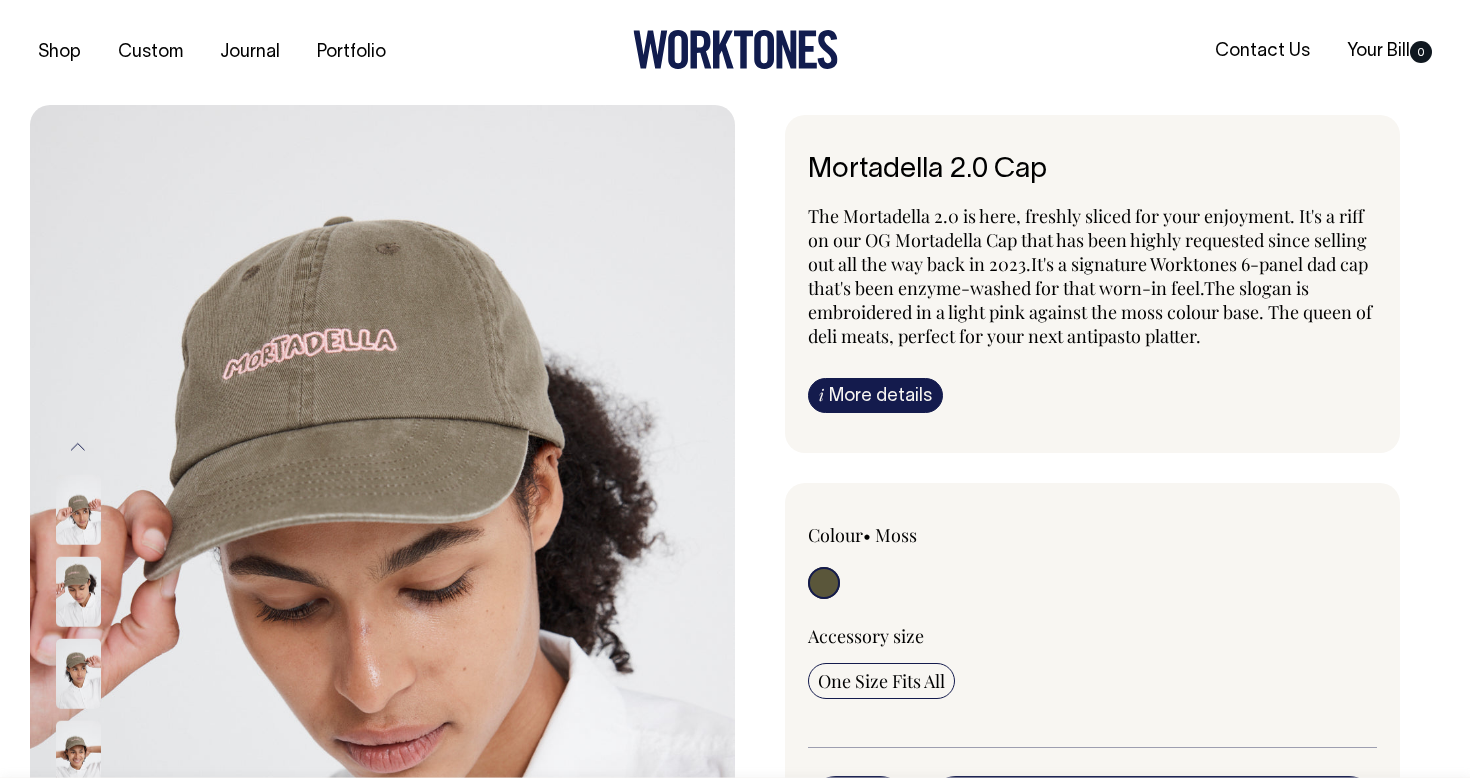 click on "Previous" at bounding box center [78, 446] 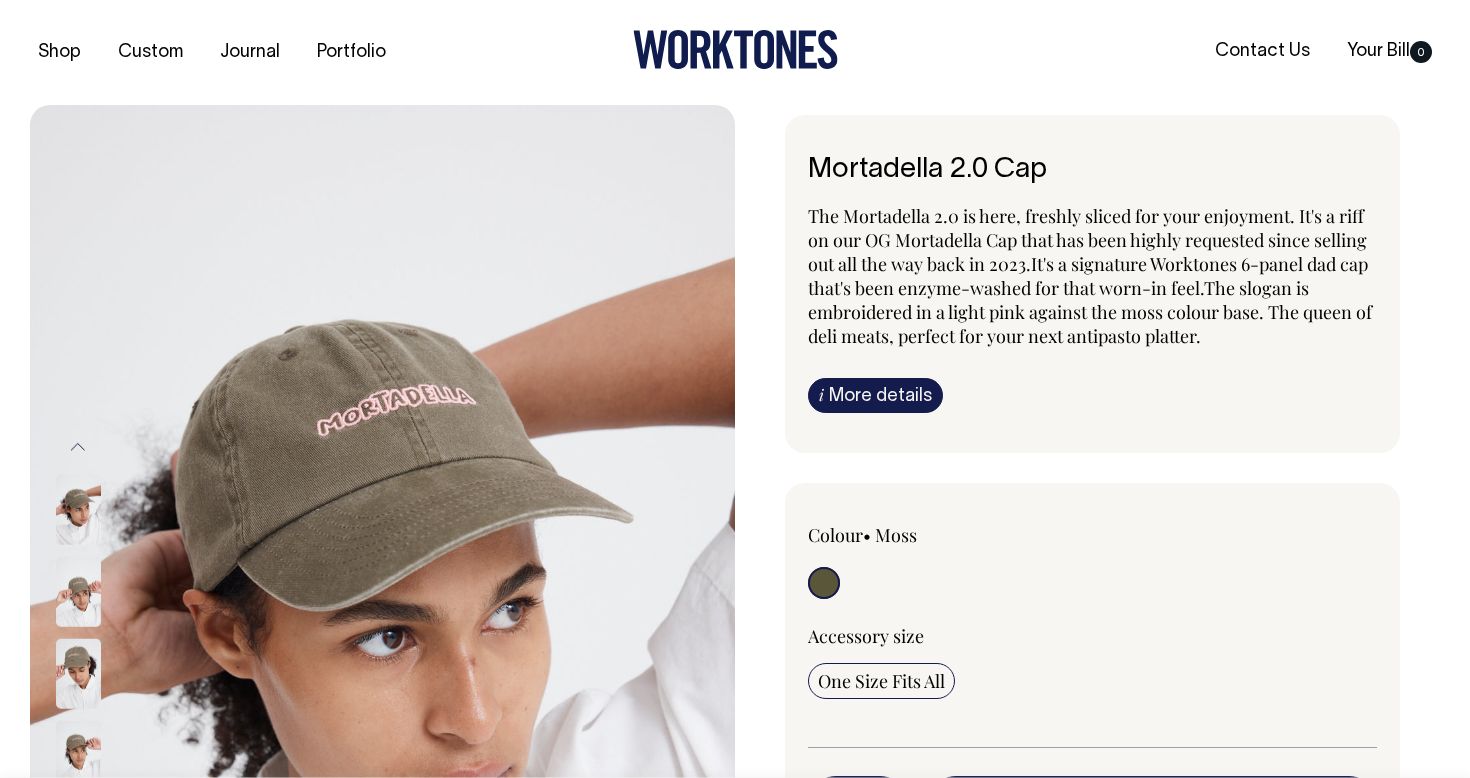 click on "Previous" at bounding box center (78, 446) 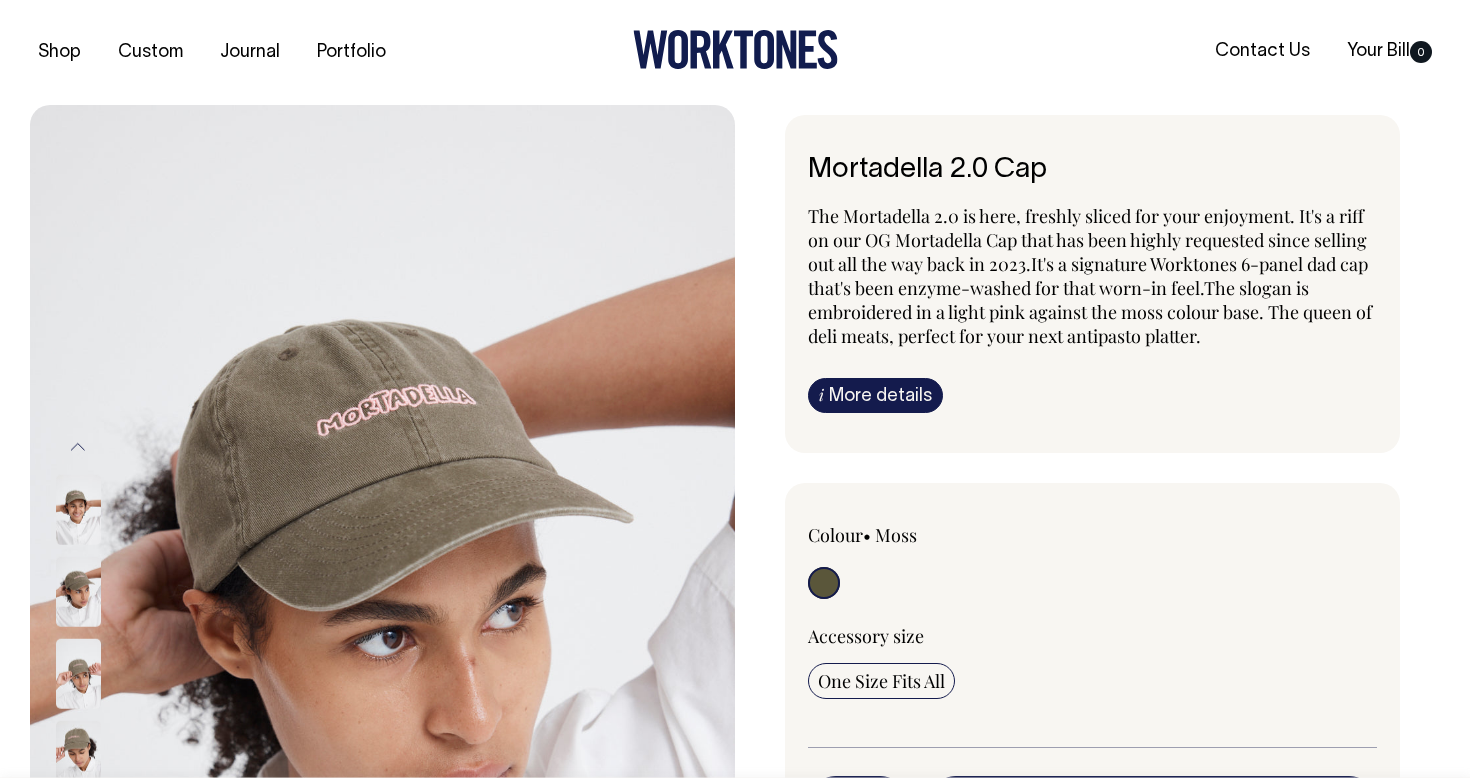 click on "Previous" at bounding box center (78, 446) 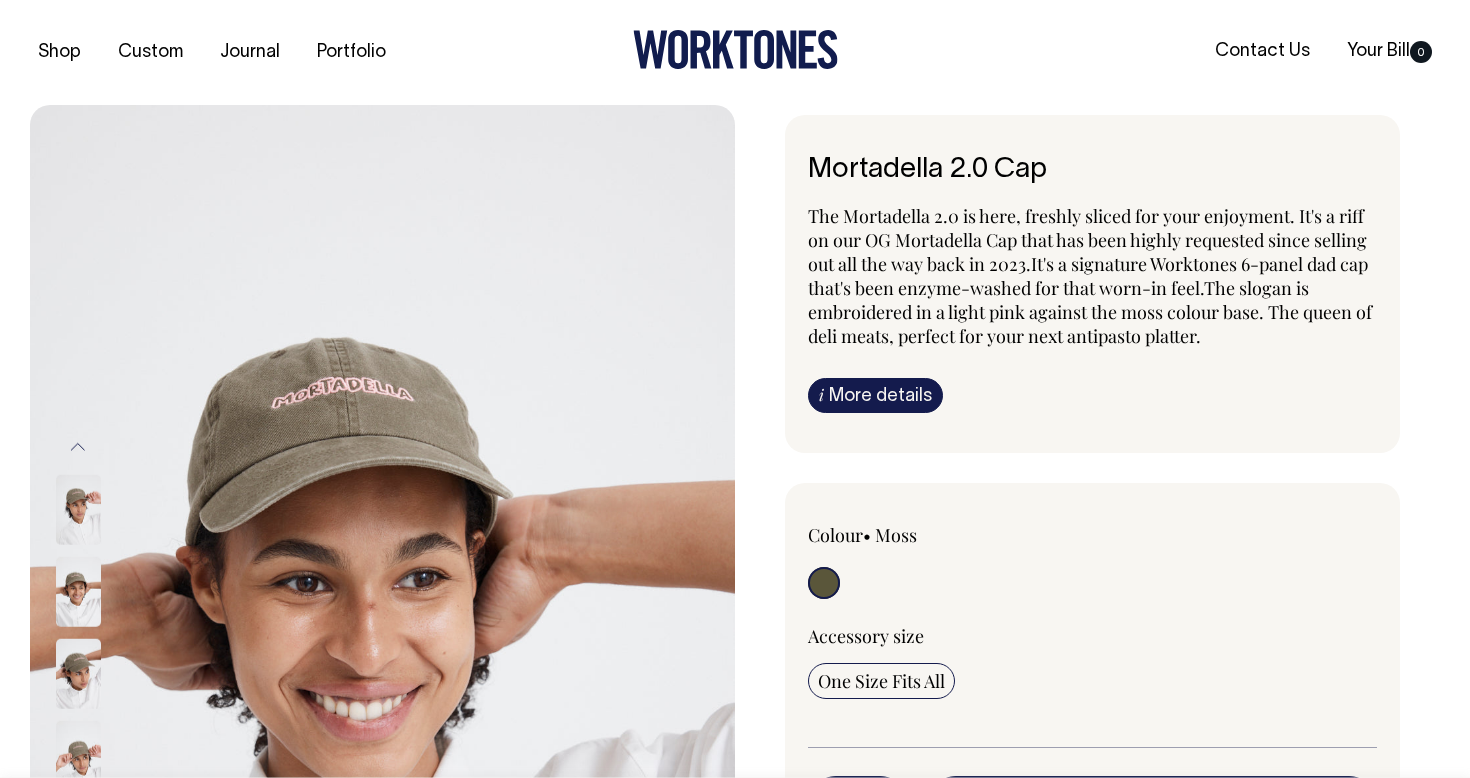 click on "Previous" at bounding box center [78, 446] 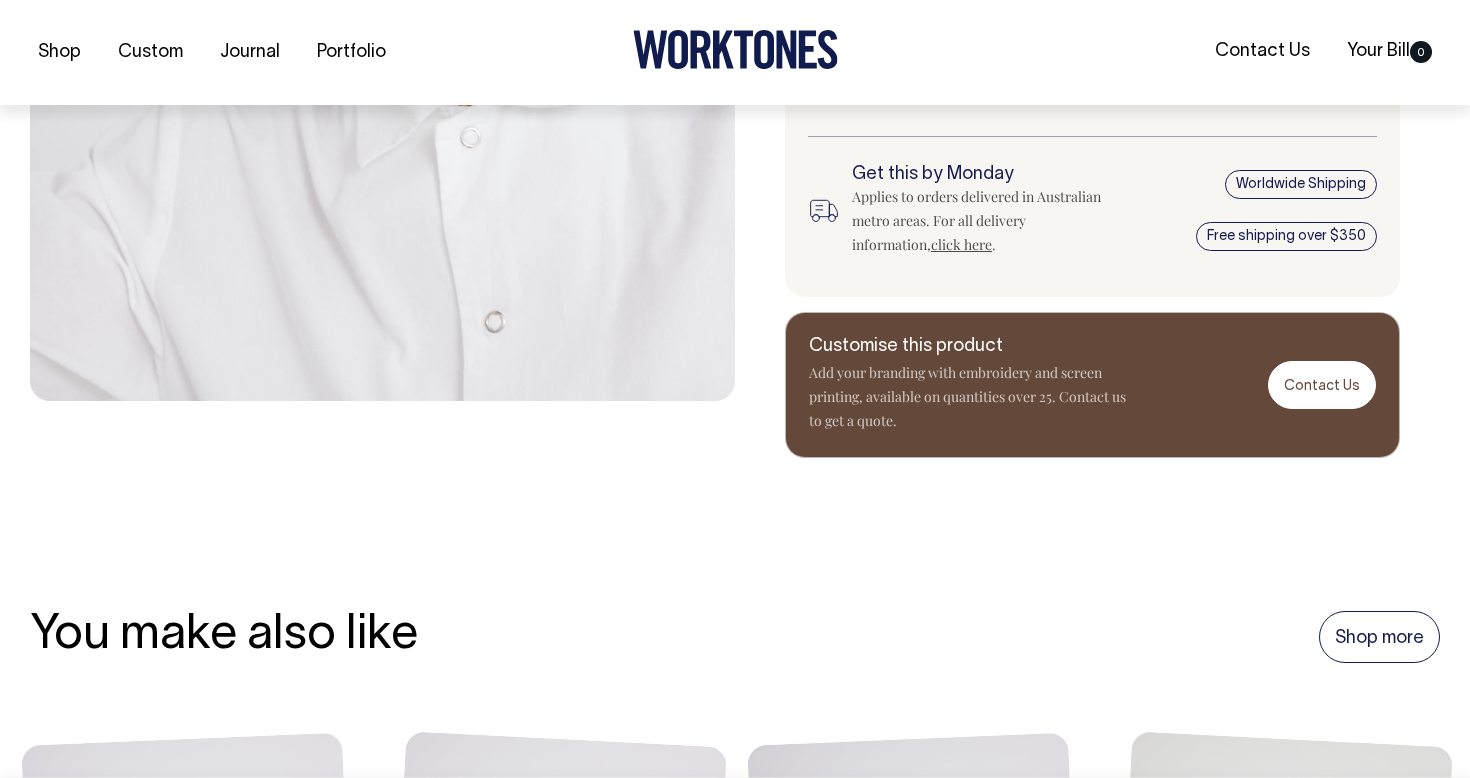 scroll, scrollTop: 761, scrollLeft: 0, axis: vertical 